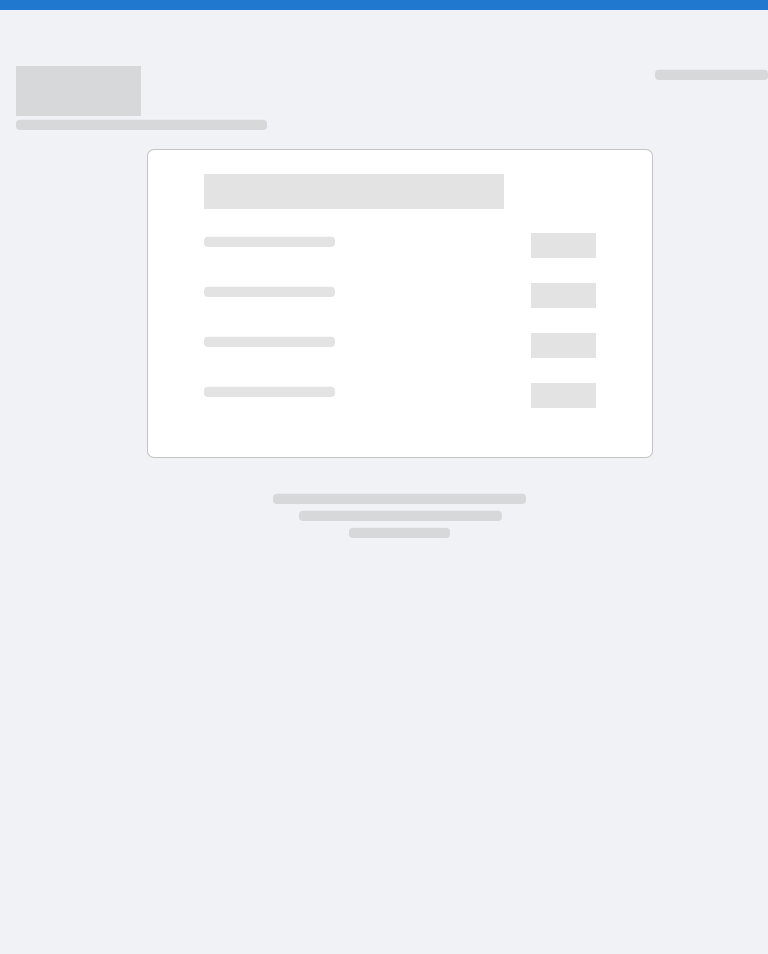 scroll, scrollTop: 0, scrollLeft: 0, axis: both 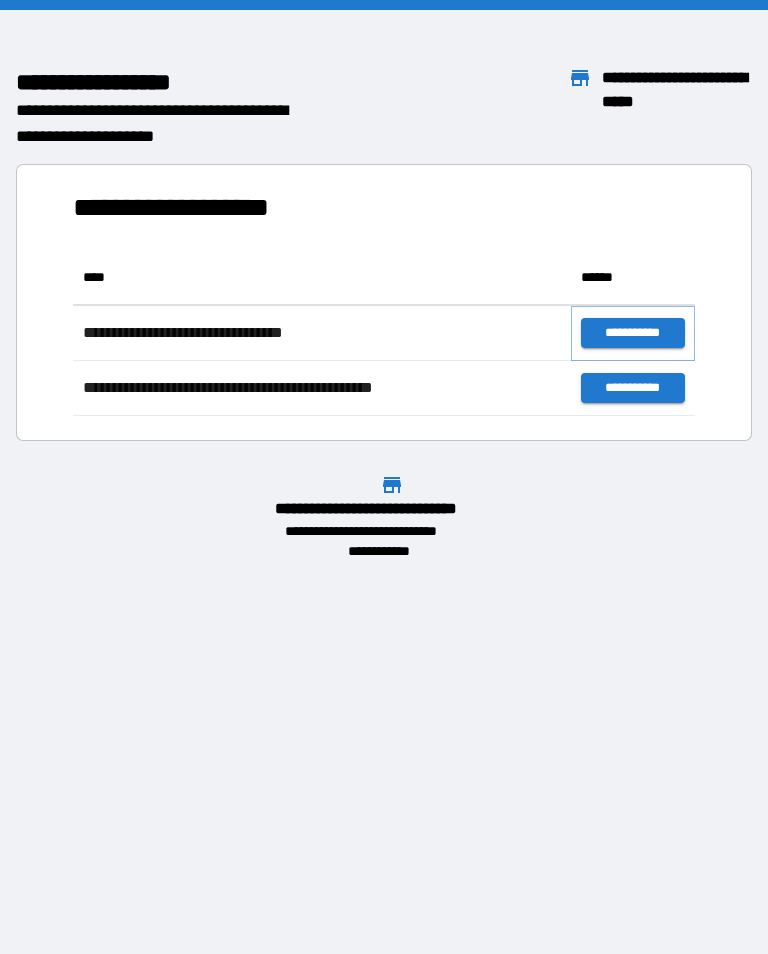 click on "**********" at bounding box center (633, 333) 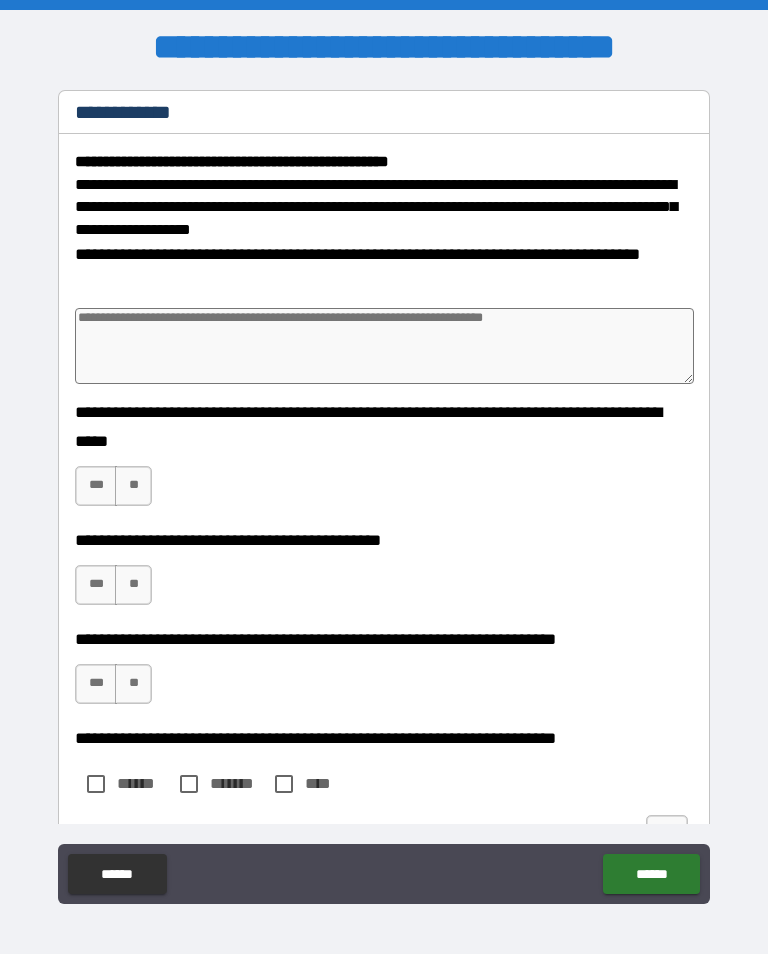 click on "***" at bounding box center [96, 486] 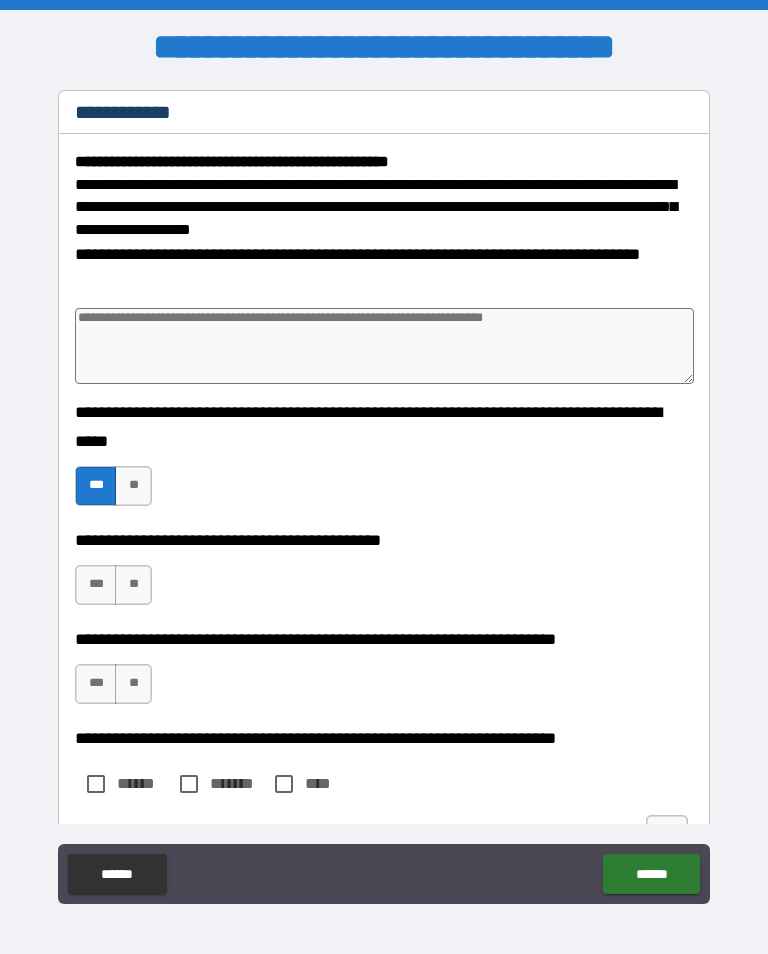 click on "***" at bounding box center (96, 585) 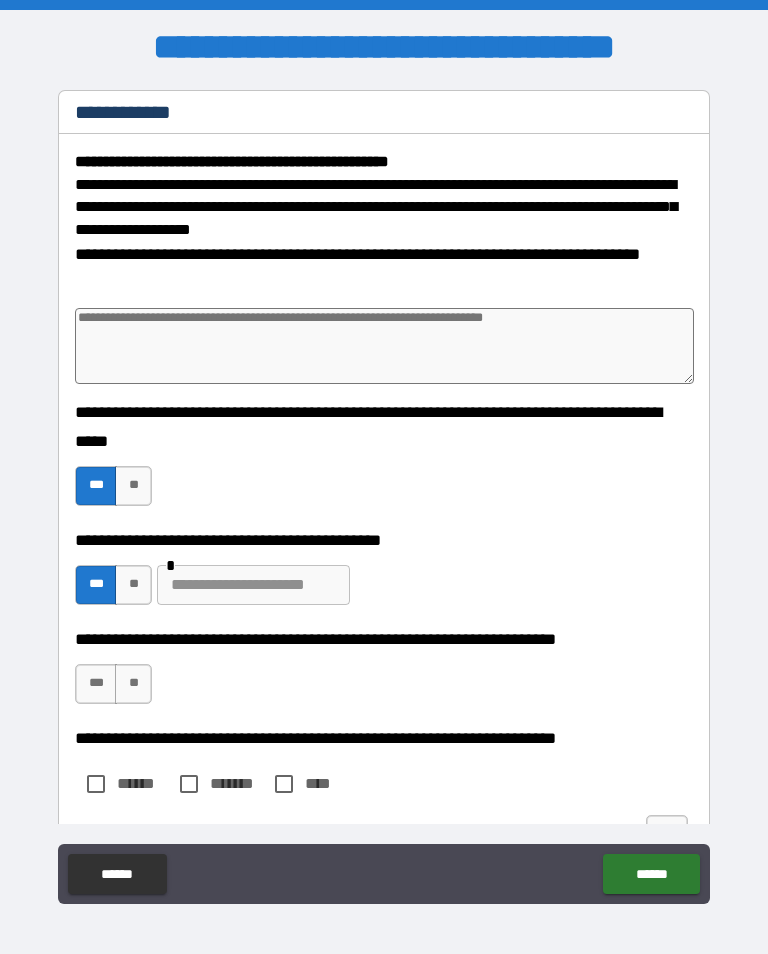 click on "***" at bounding box center (96, 684) 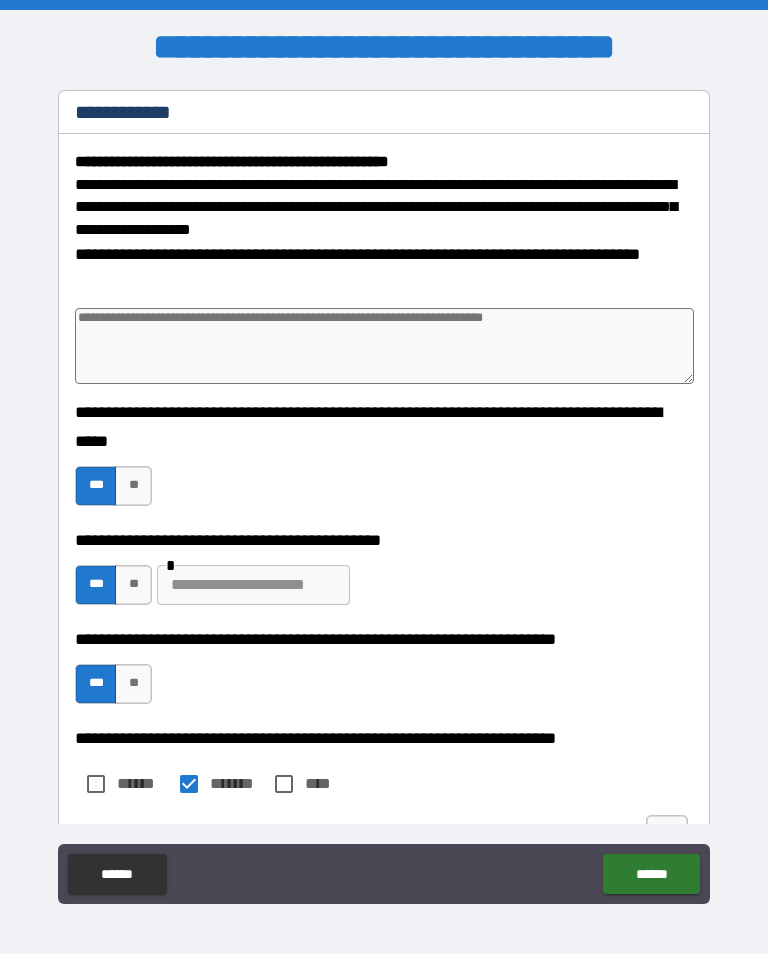 click on "******" at bounding box center (651, 874) 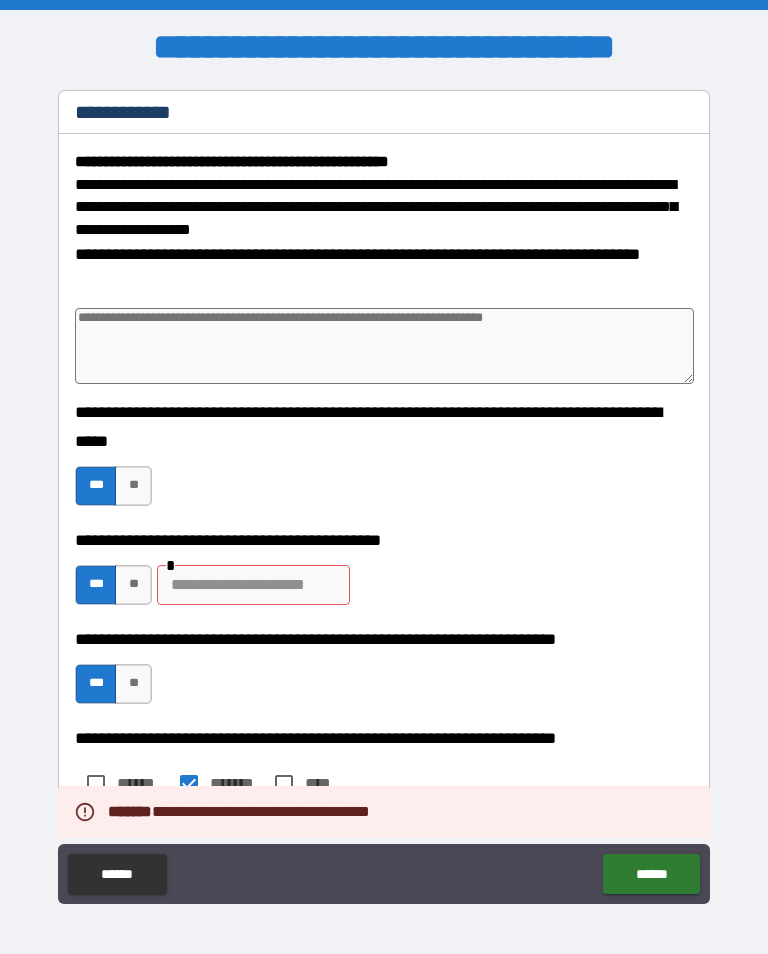 type on "*" 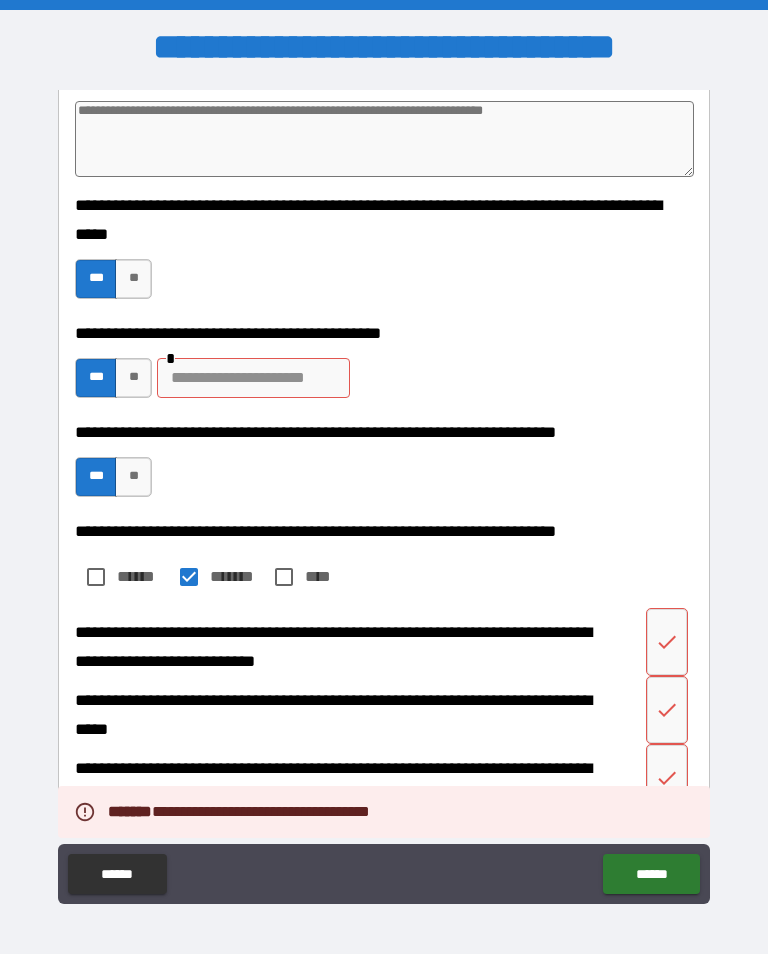 scroll, scrollTop: 205, scrollLeft: 0, axis: vertical 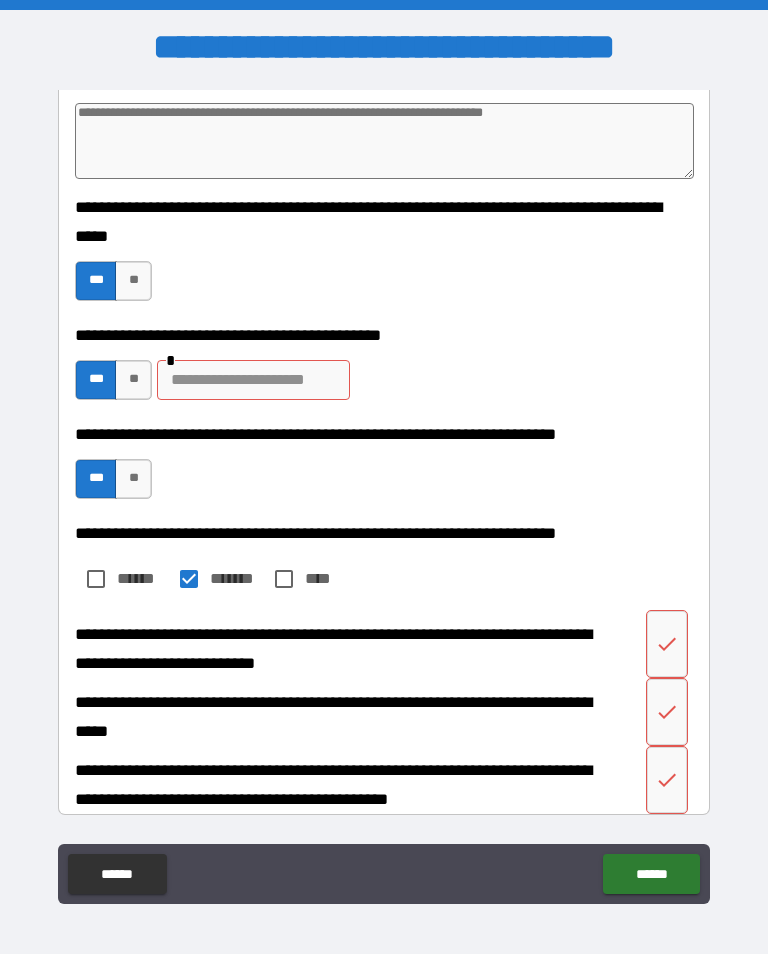 click at bounding box center [253, 380] 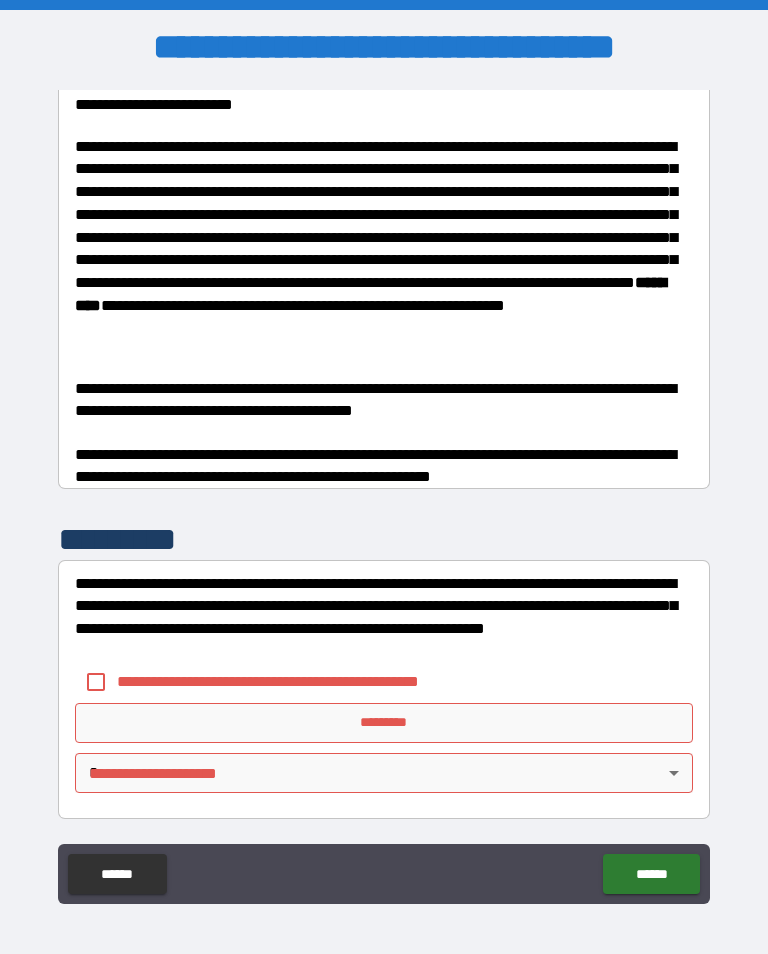 scroll, scrollTop: 1355, scrollLeft: 0, axis: vertical 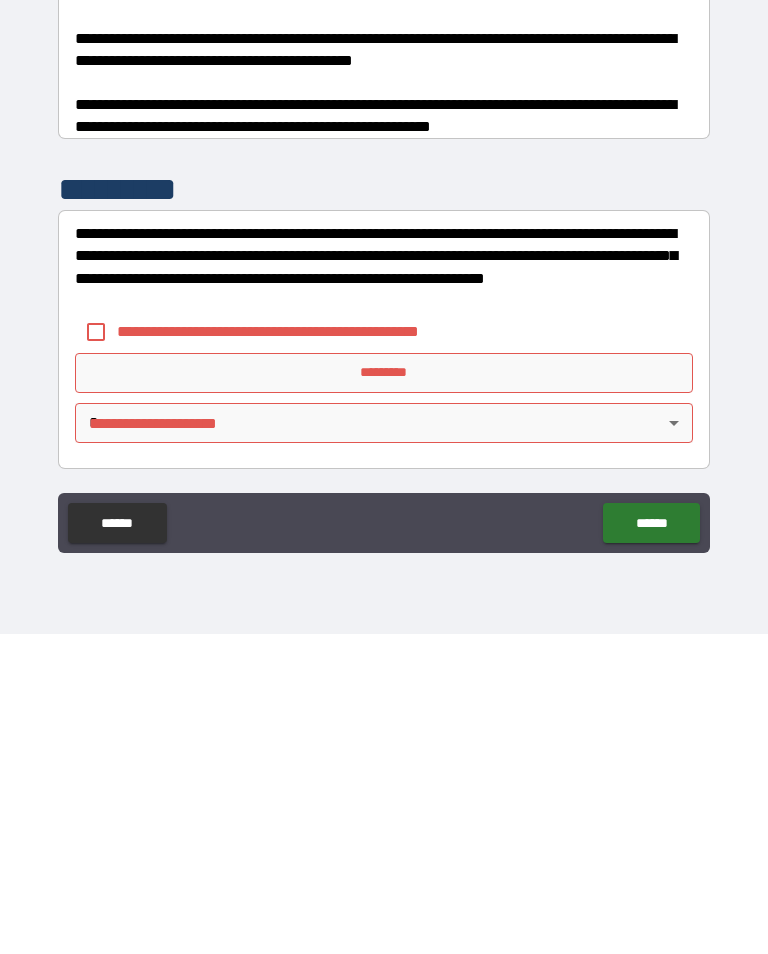 type on "**********" 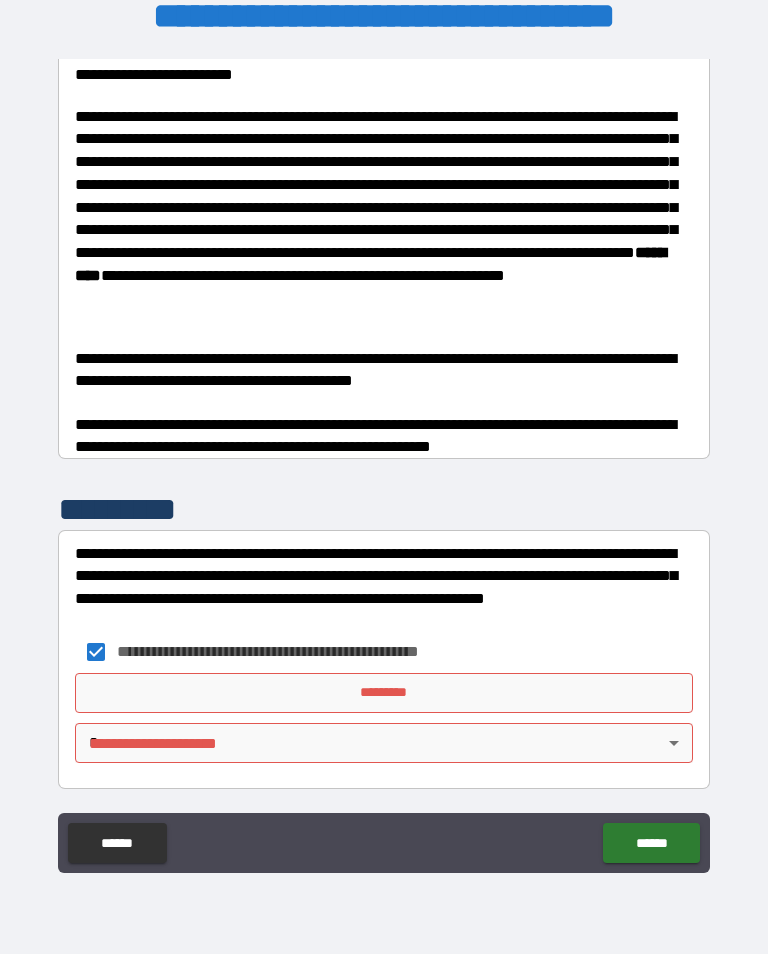 click on "*********" at bounding box center (384, 693) 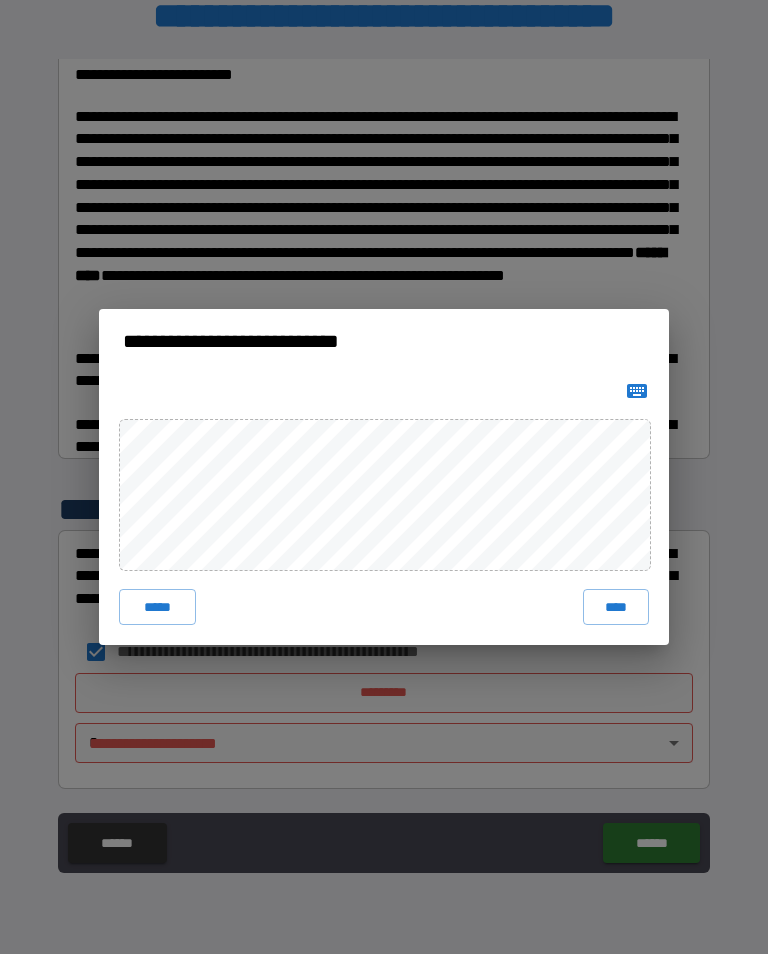 click on "****" at bounding box center (616, 607) 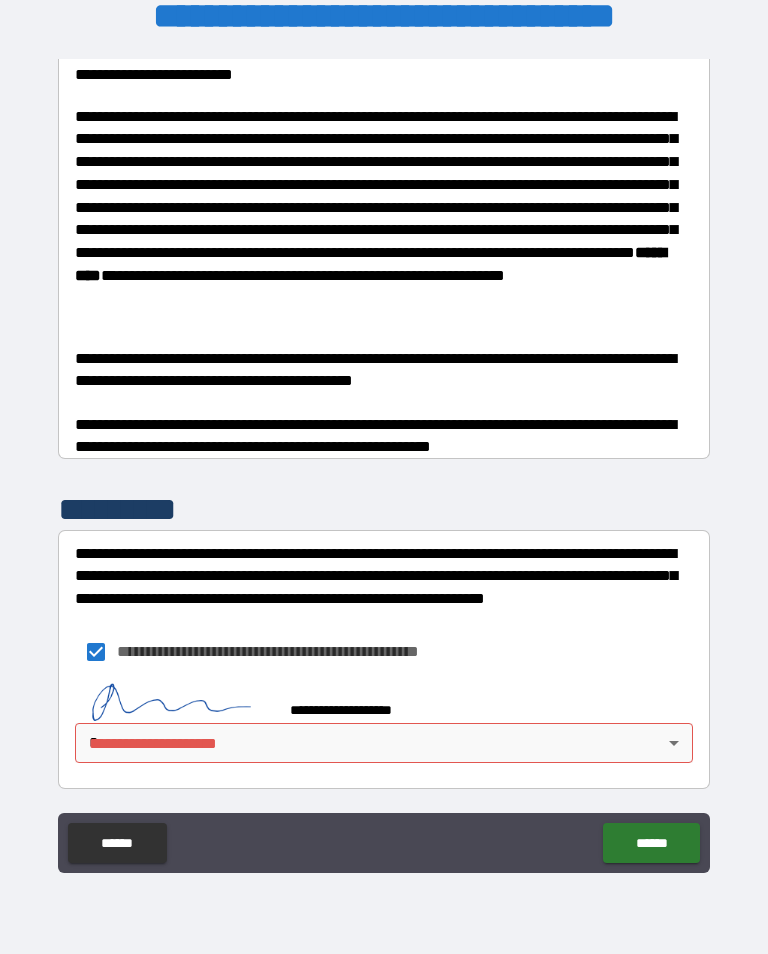 scroll, scrollTop: 1345, scrollLeft: 0, axis: vertical 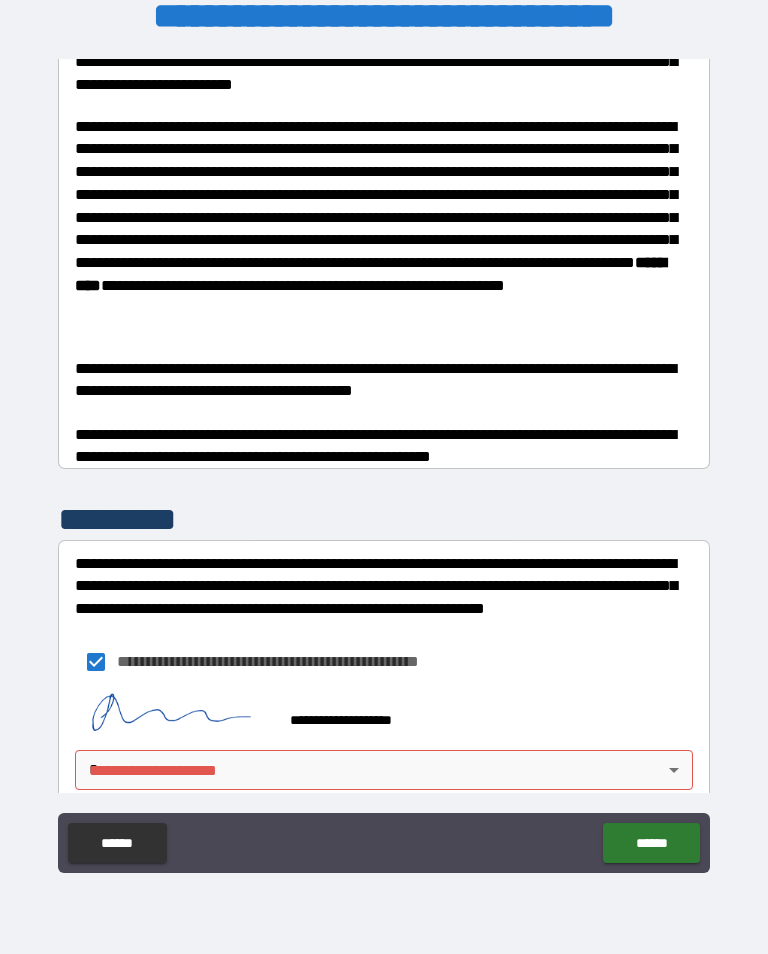 click on "**********" at bounding box center (384, 461) 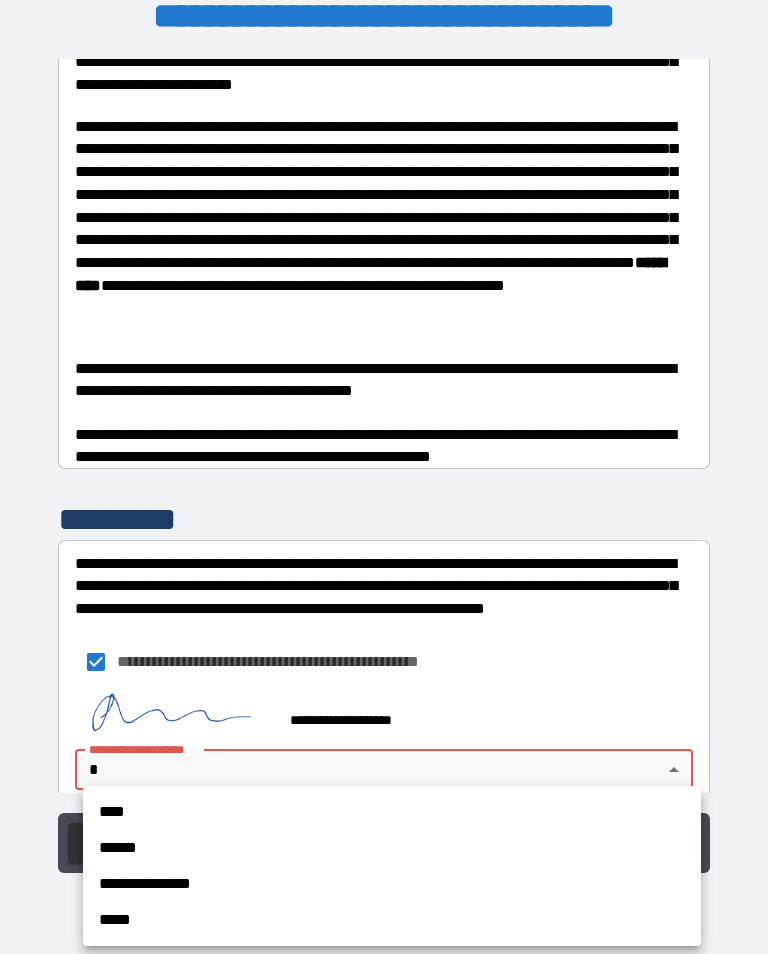click on "****" at bounding box center (392, 812) 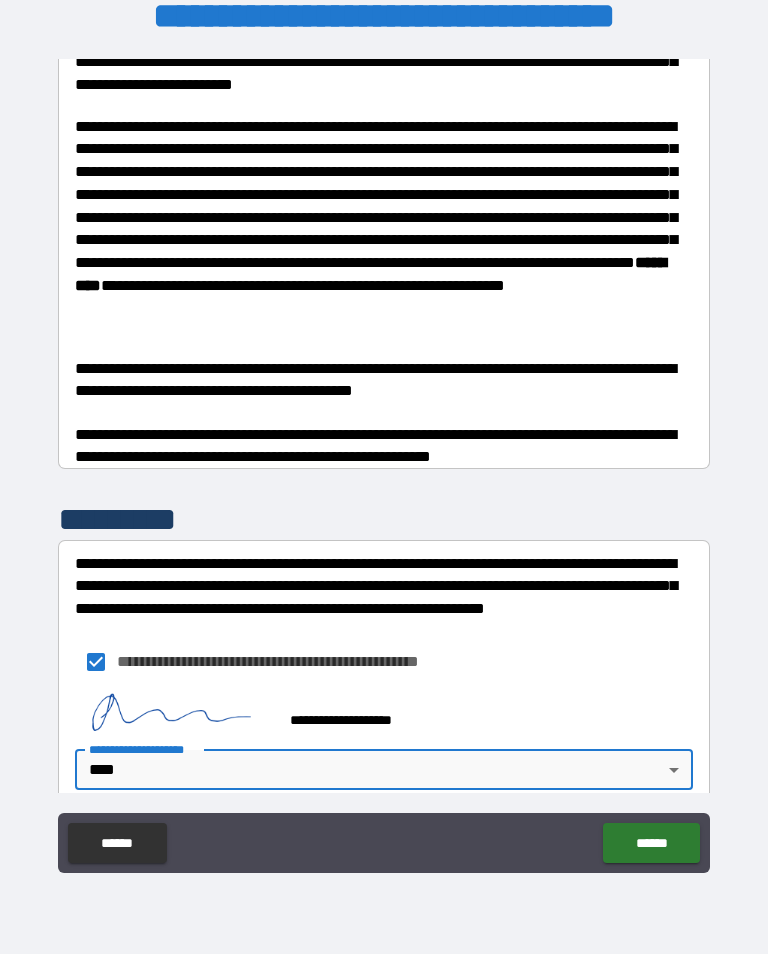 click on "******" at bounding box center [651, 843] 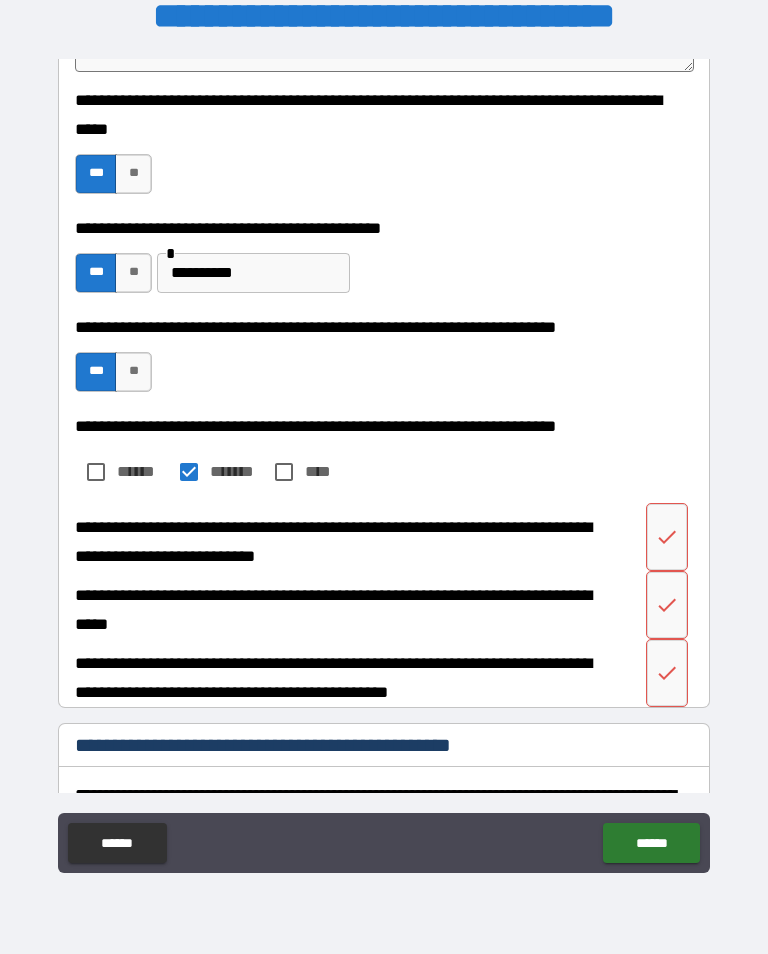 scroll, scrollTop: 283, scrollLeft: 0, axis: vertical 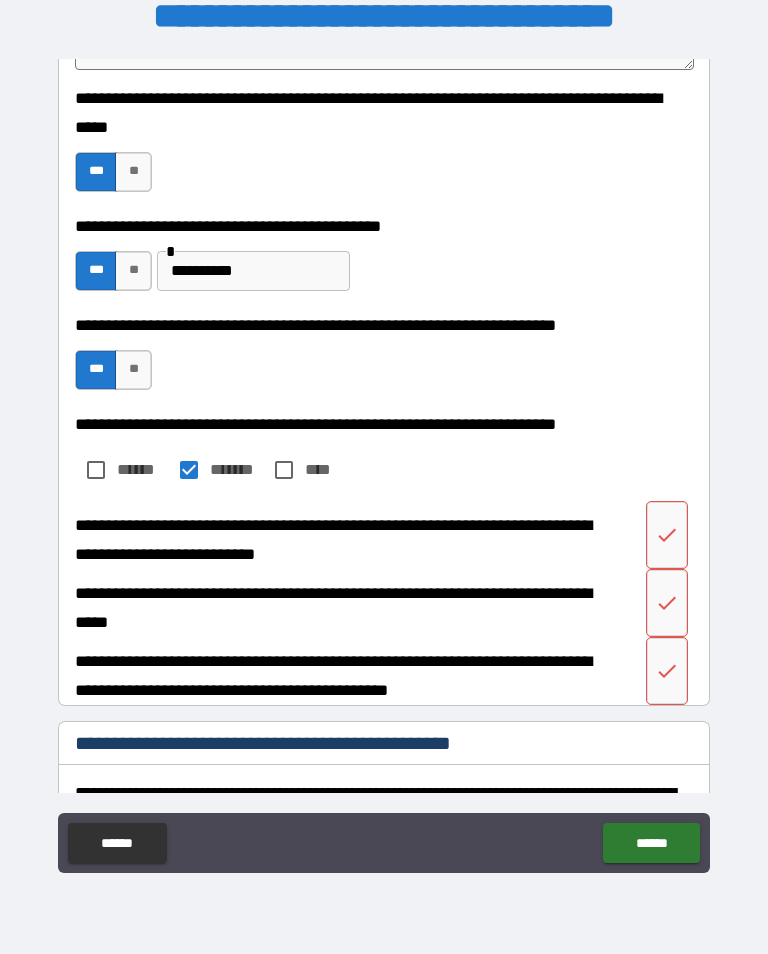 click 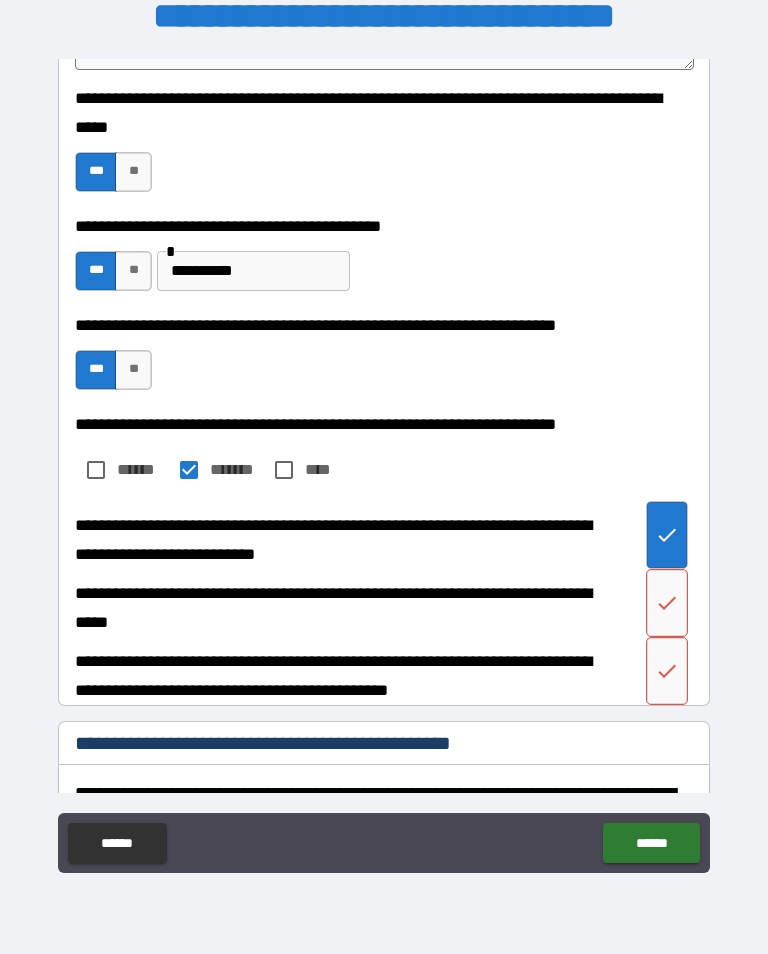 click at bounding box center [667, 603] 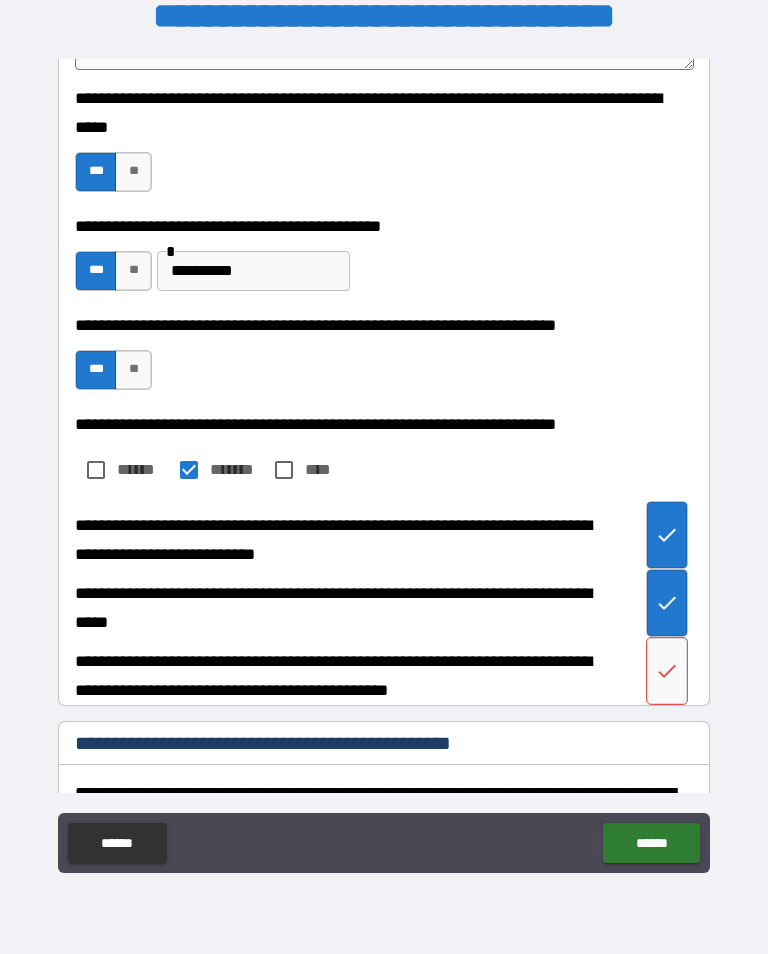 click 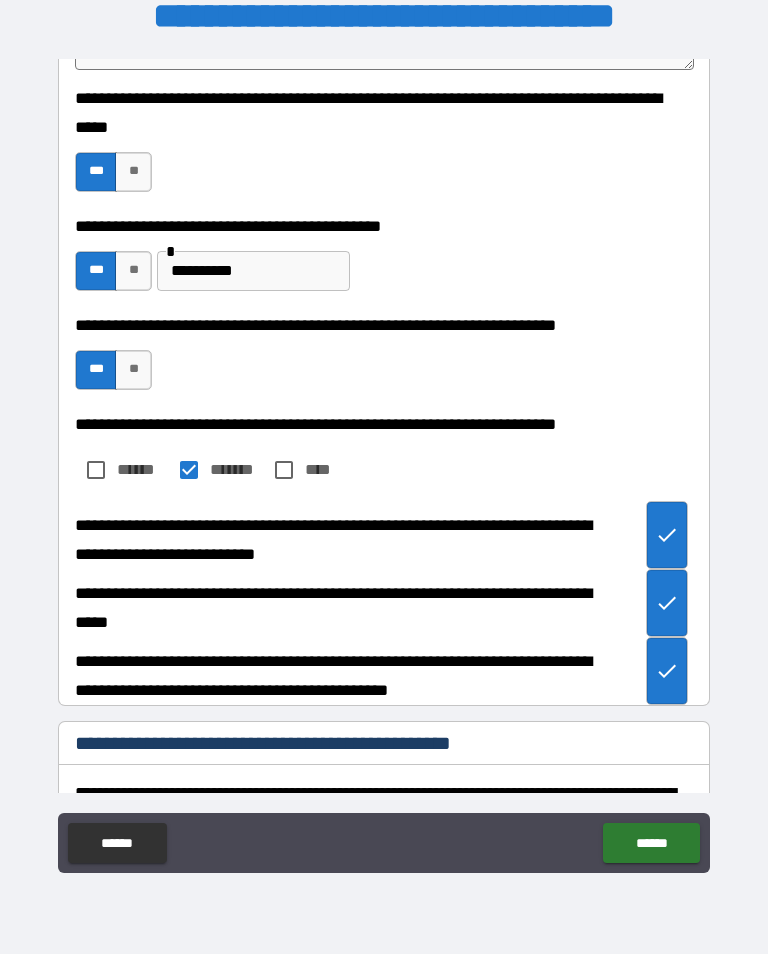 type on "*" 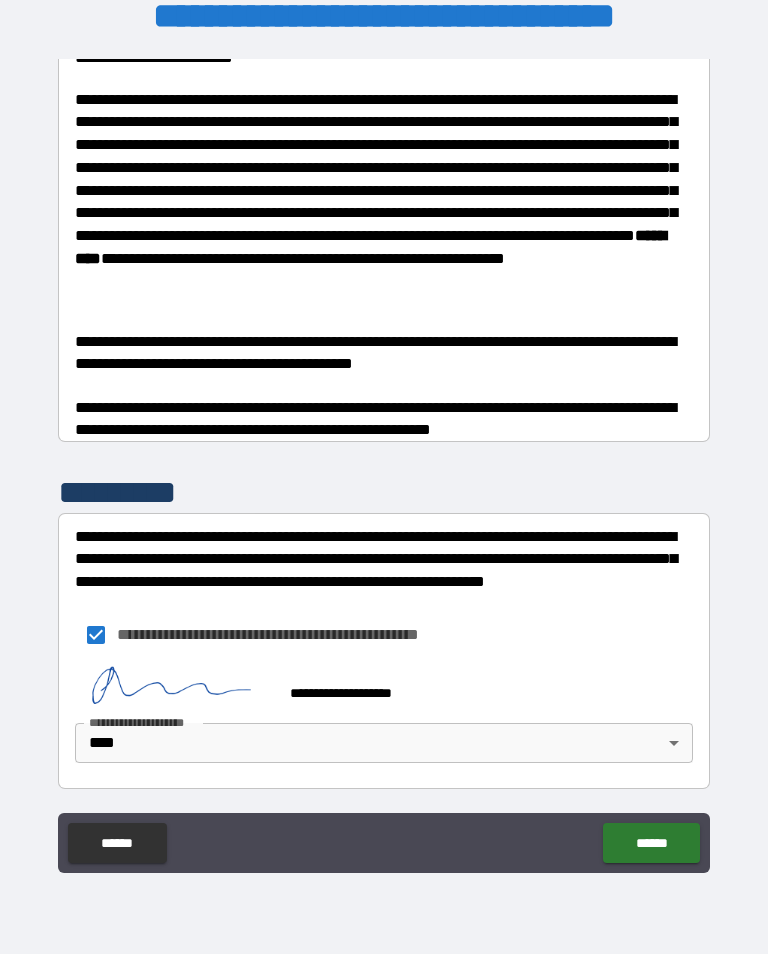 scroll, scrollTop: 1372, scrollLeft: 0, axis: vertical 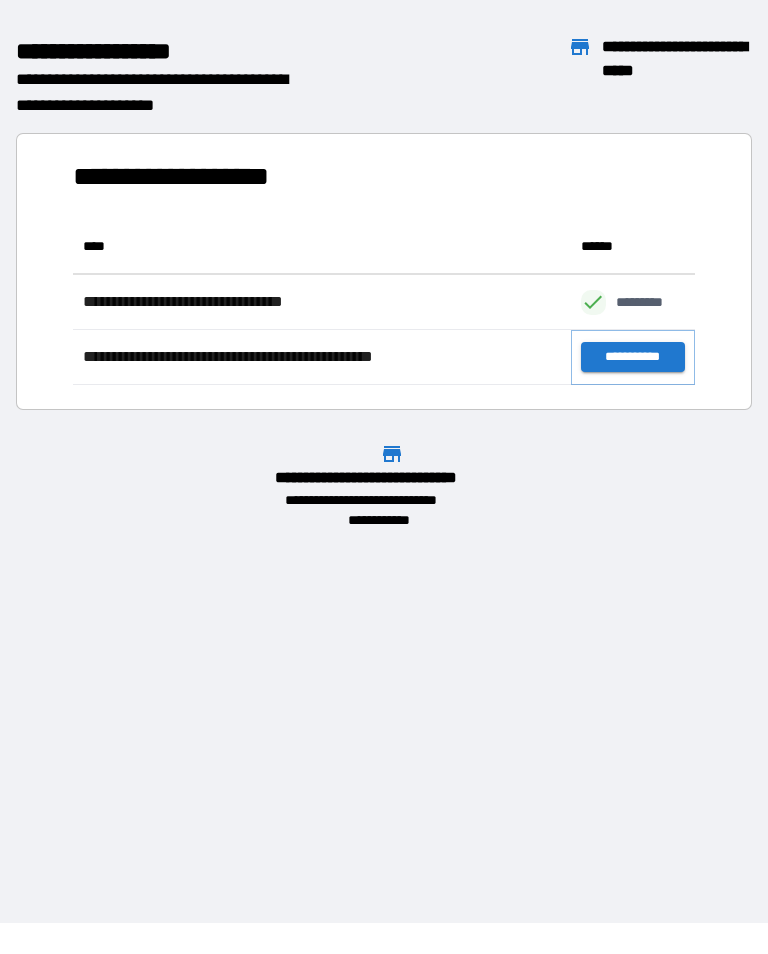 click on "**********" at bounding box center (633, 357) 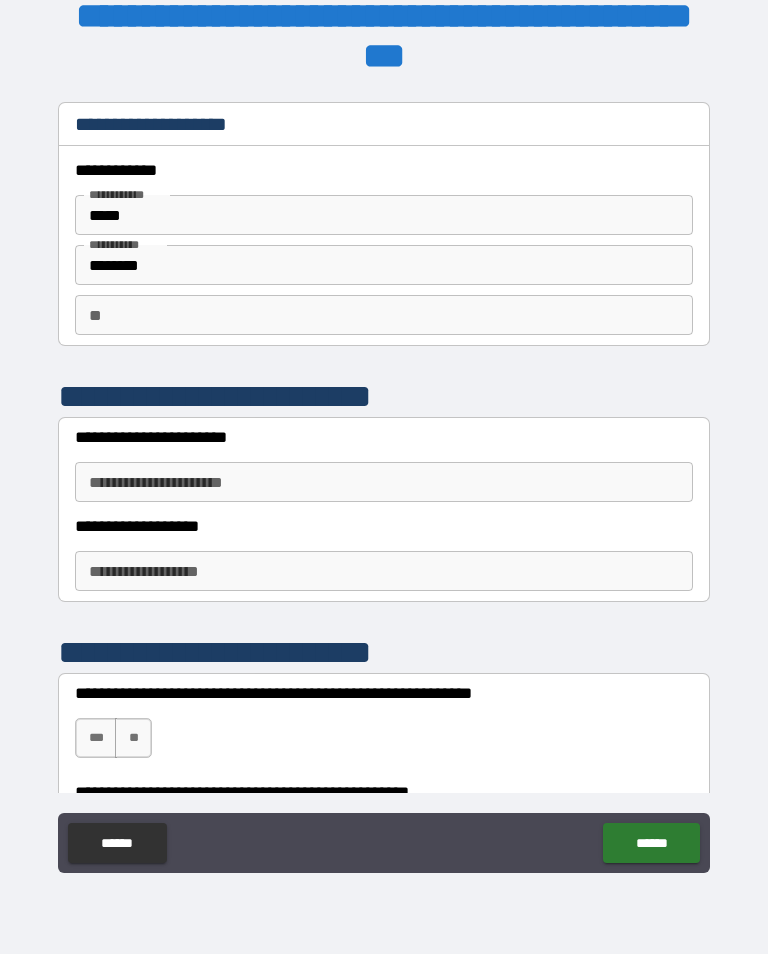 click on "**********" at bounding box center (384, 482) 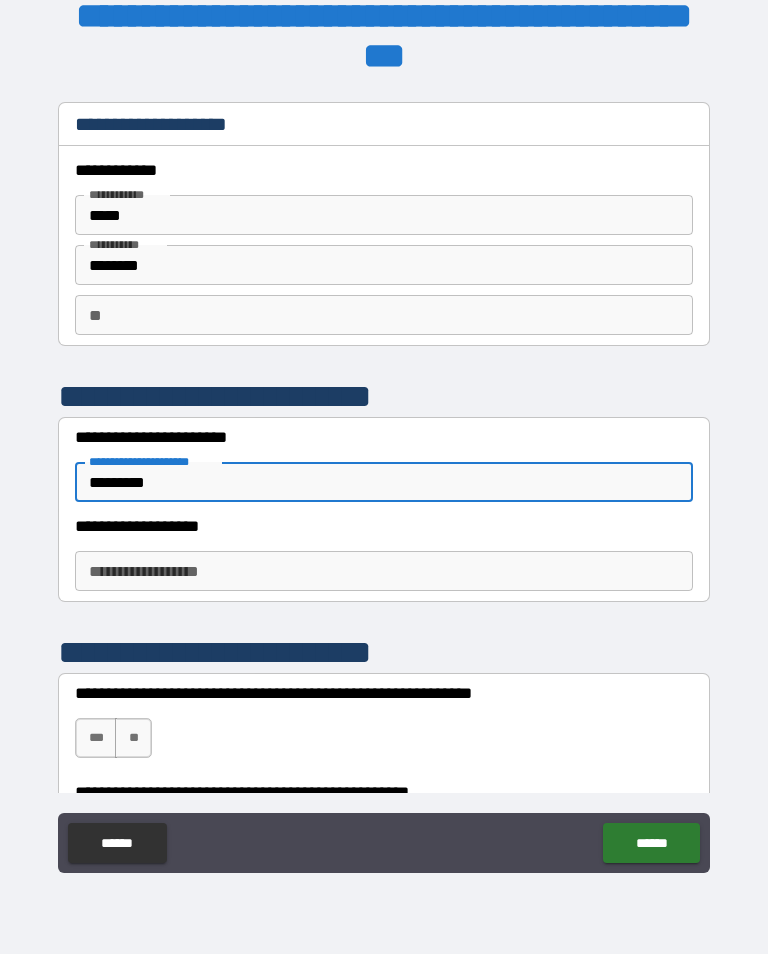 scroll, scrollTop: 90, scrollLeft: 0, axis: vertical 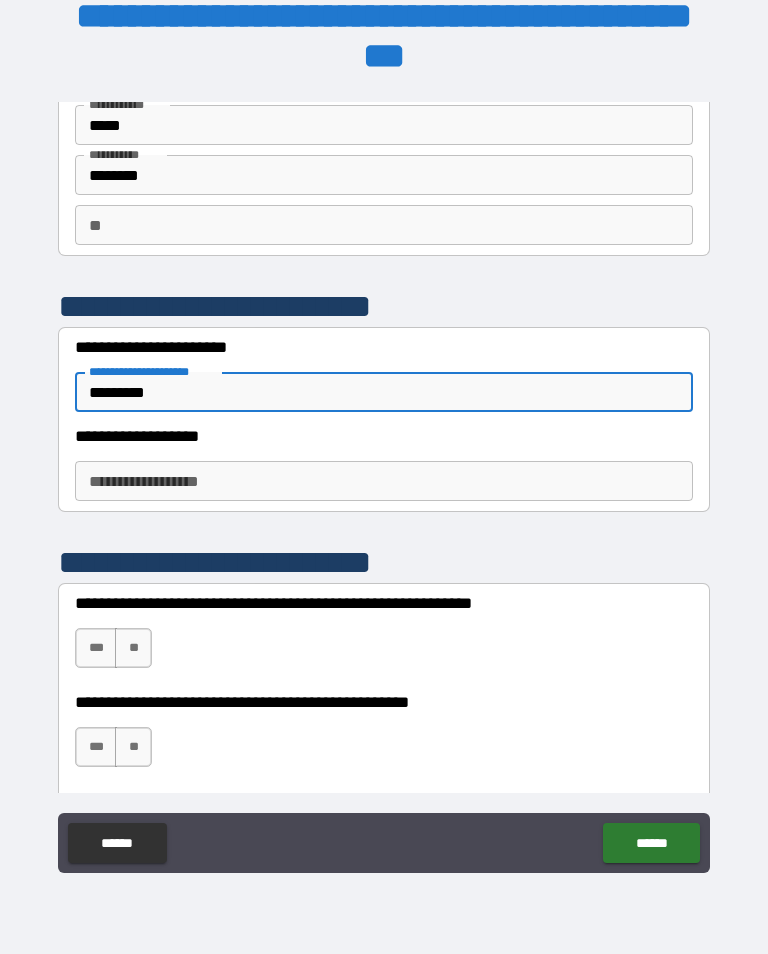 type on "*********" 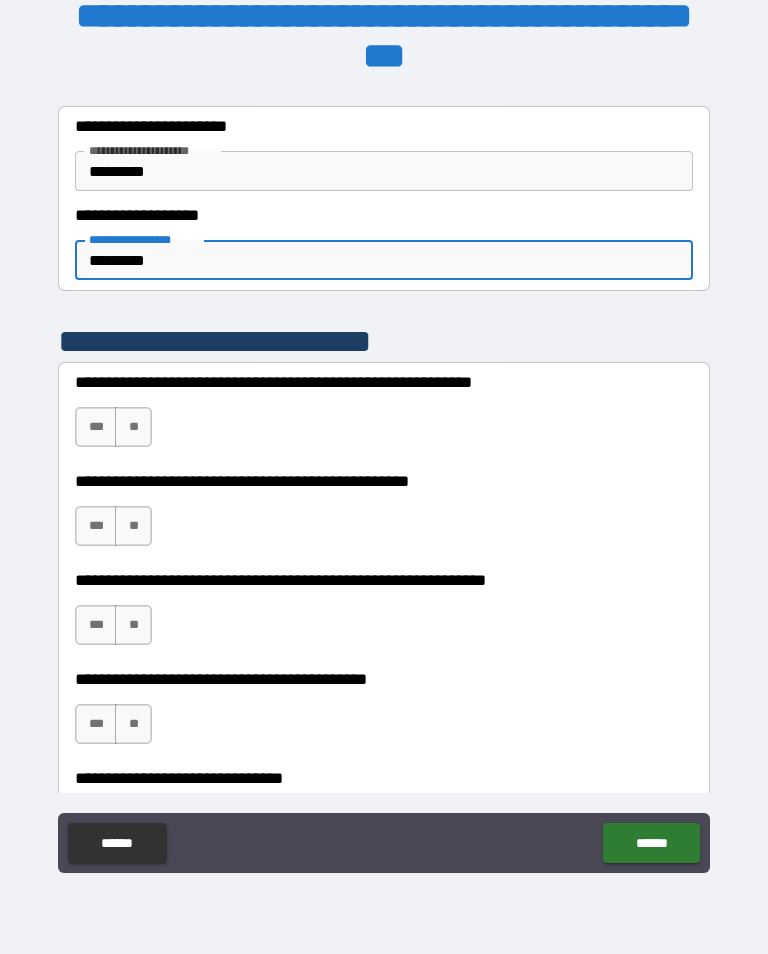 scroll, scrollTop: 319, scrollLeft: 0, axis: vertical 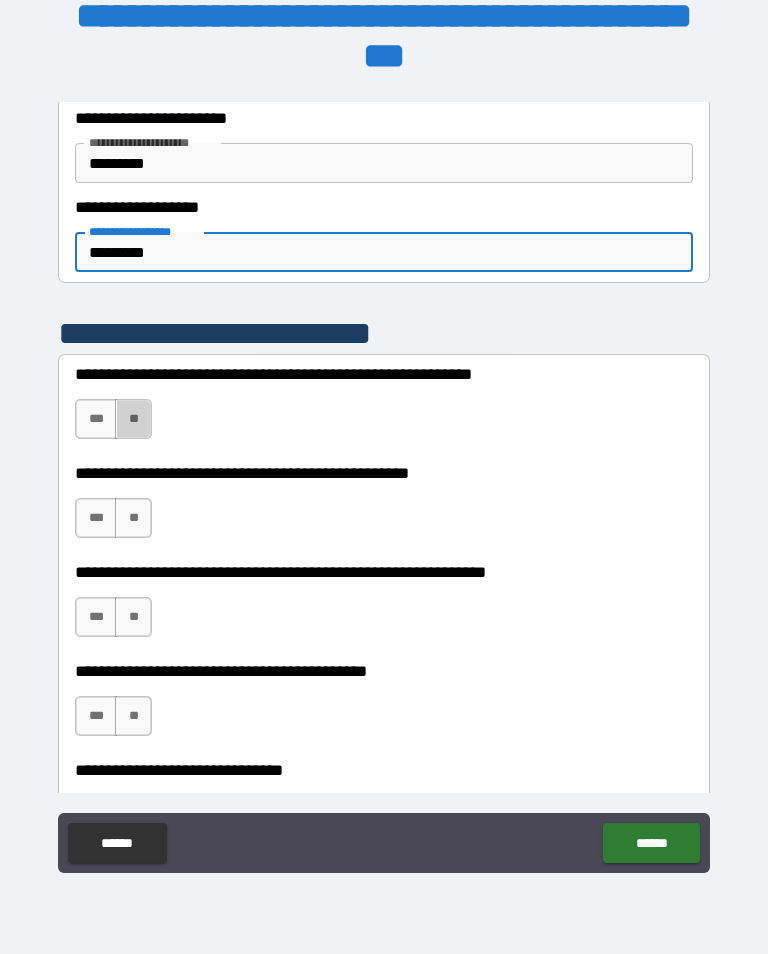type on "*********" 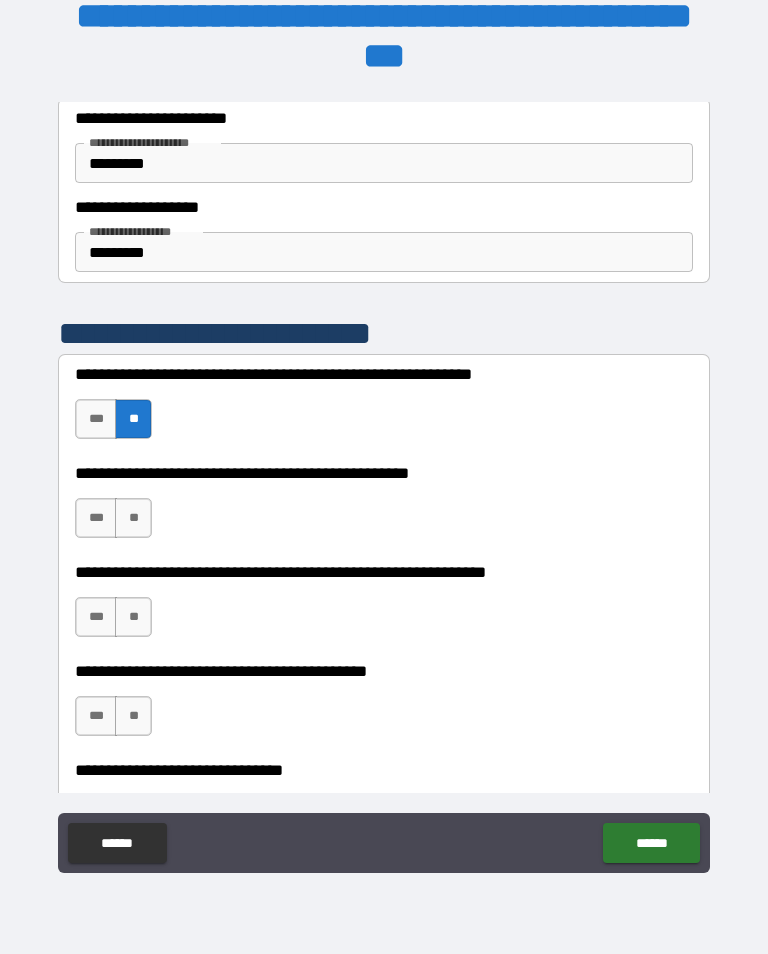 click on "**" at bounding box center [133, 518] 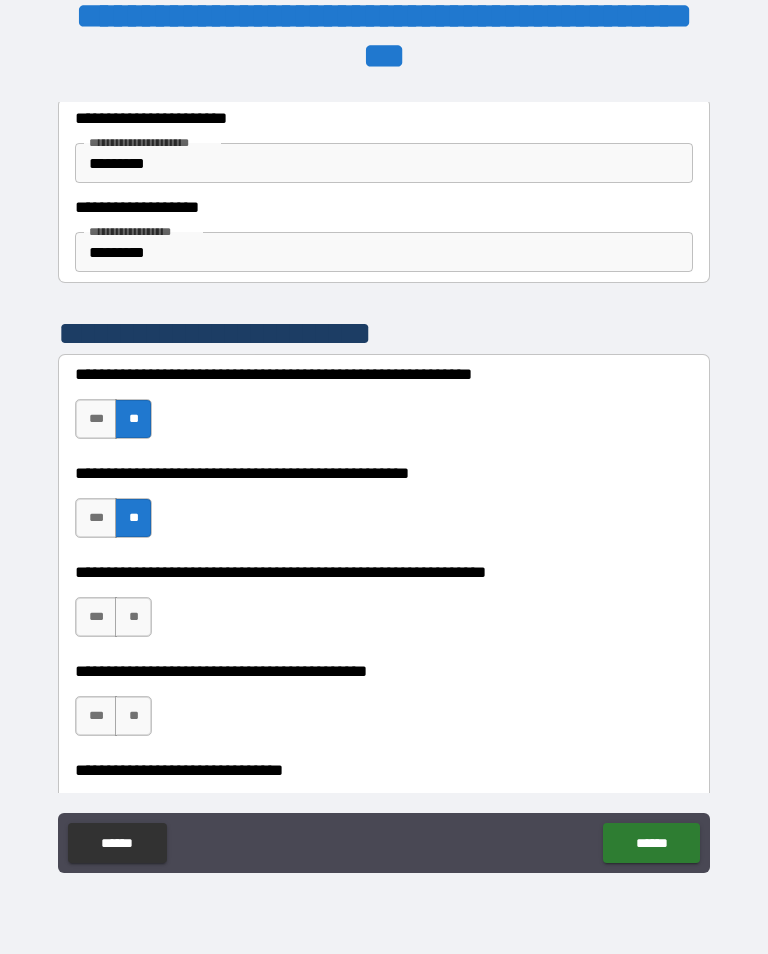 click on "**" at bounding box center [133, 617] 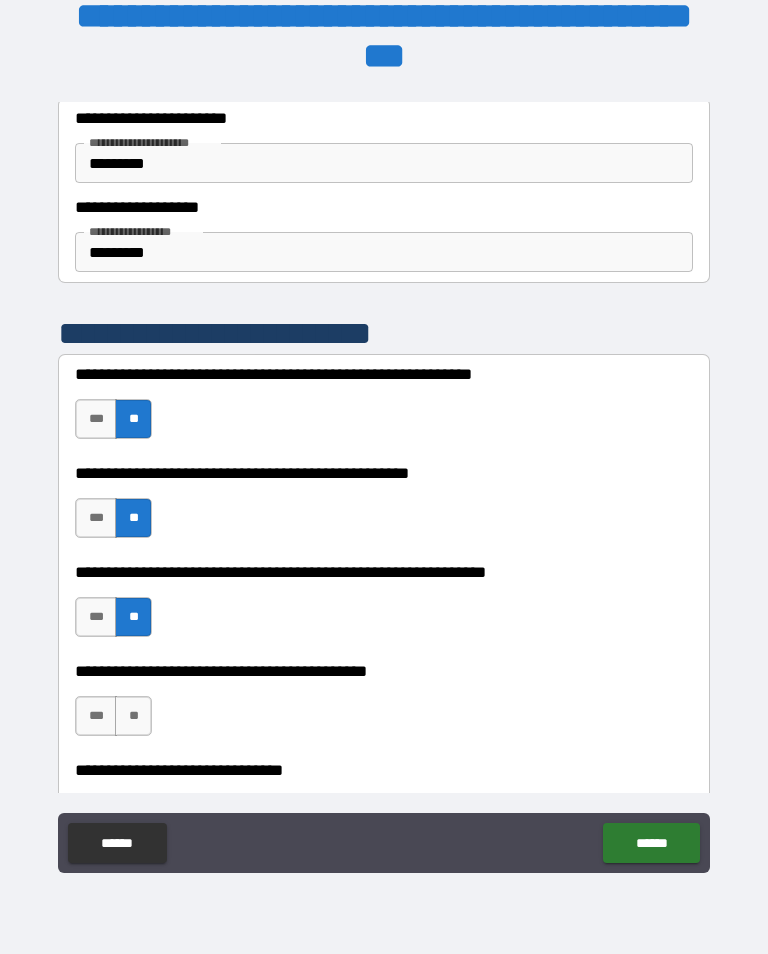 click on "**" at bounding box center (133, 716) 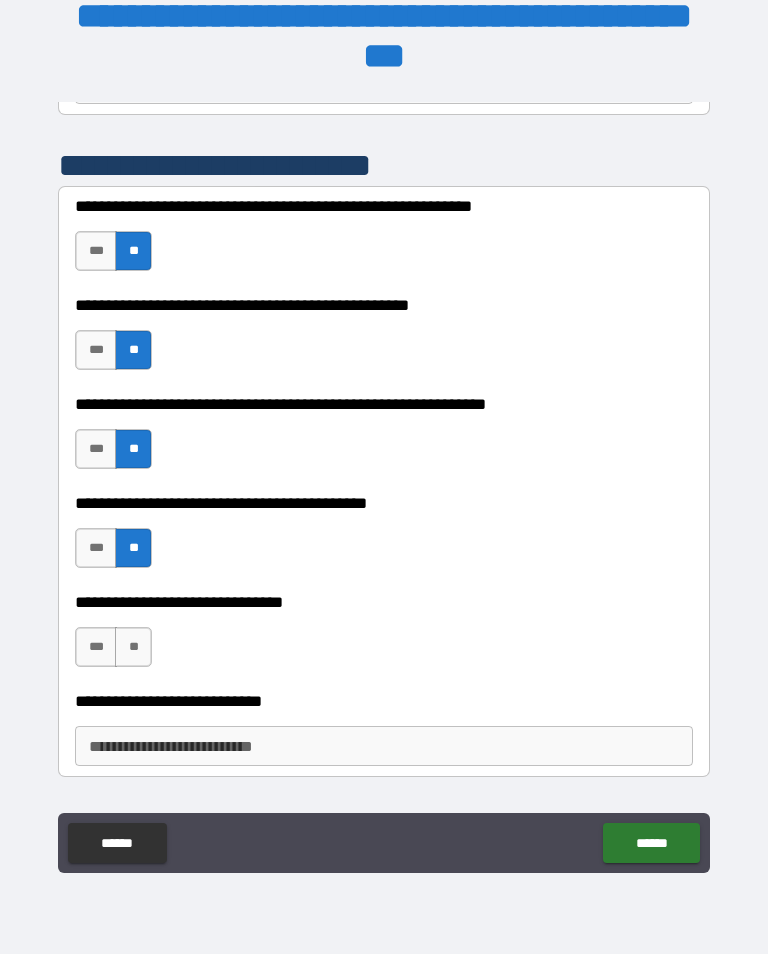 scroll, scrollTop: 493, scrollLeft: 0, axis: vertical 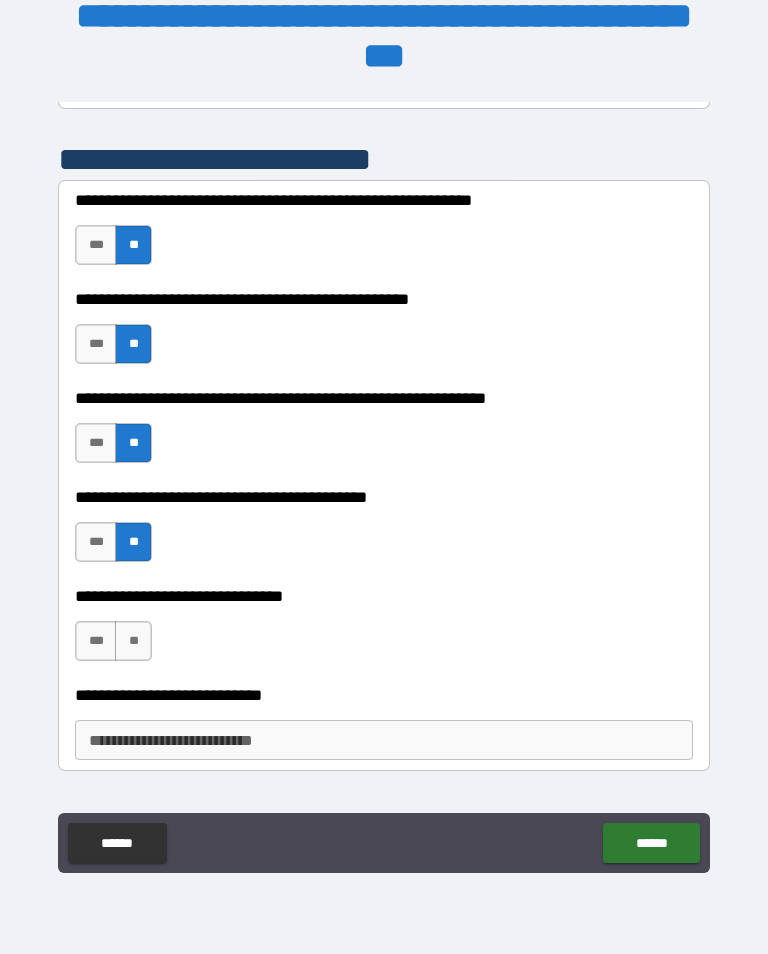click on "**" at bounding box center (133, 641) 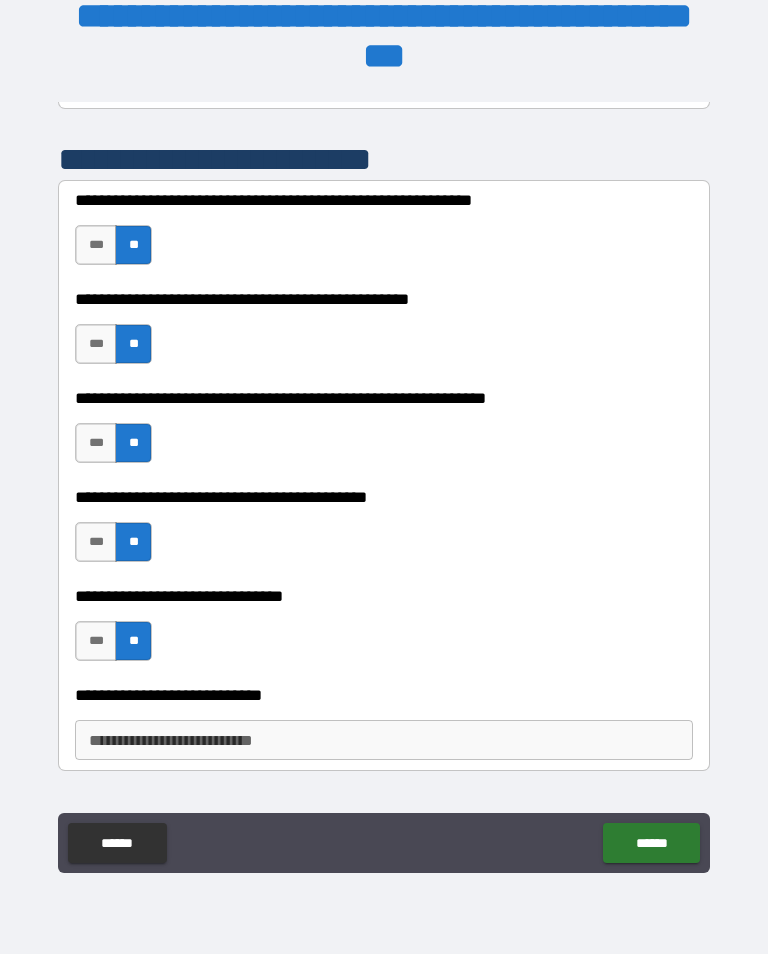 click on "**********" at bounding box center [384, 740] 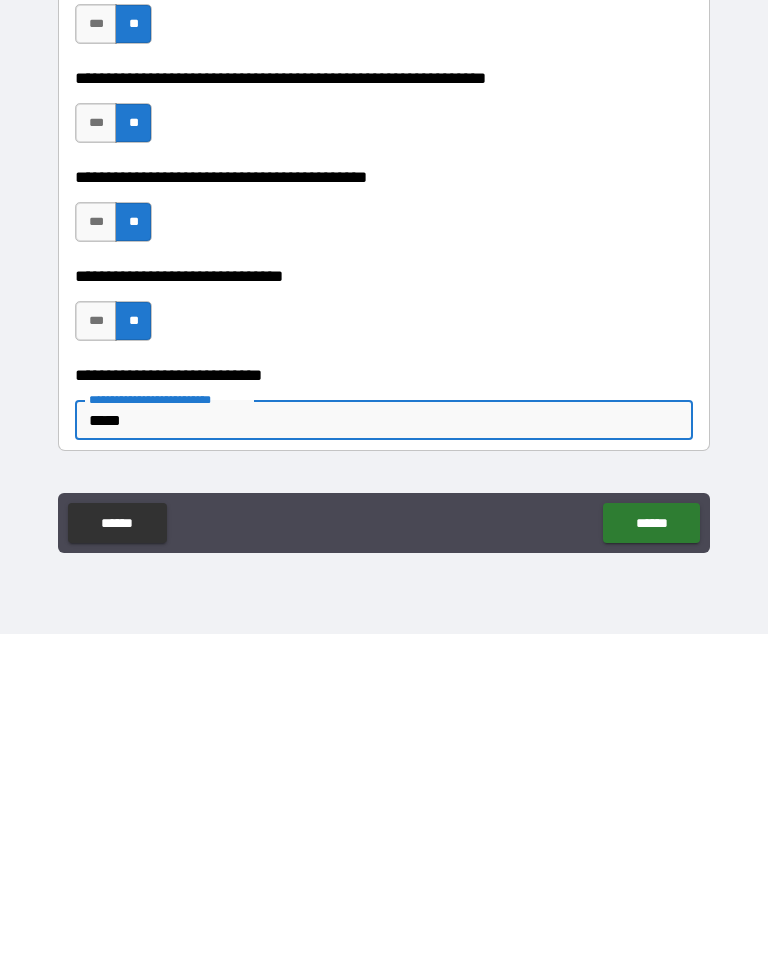 type on "*****" 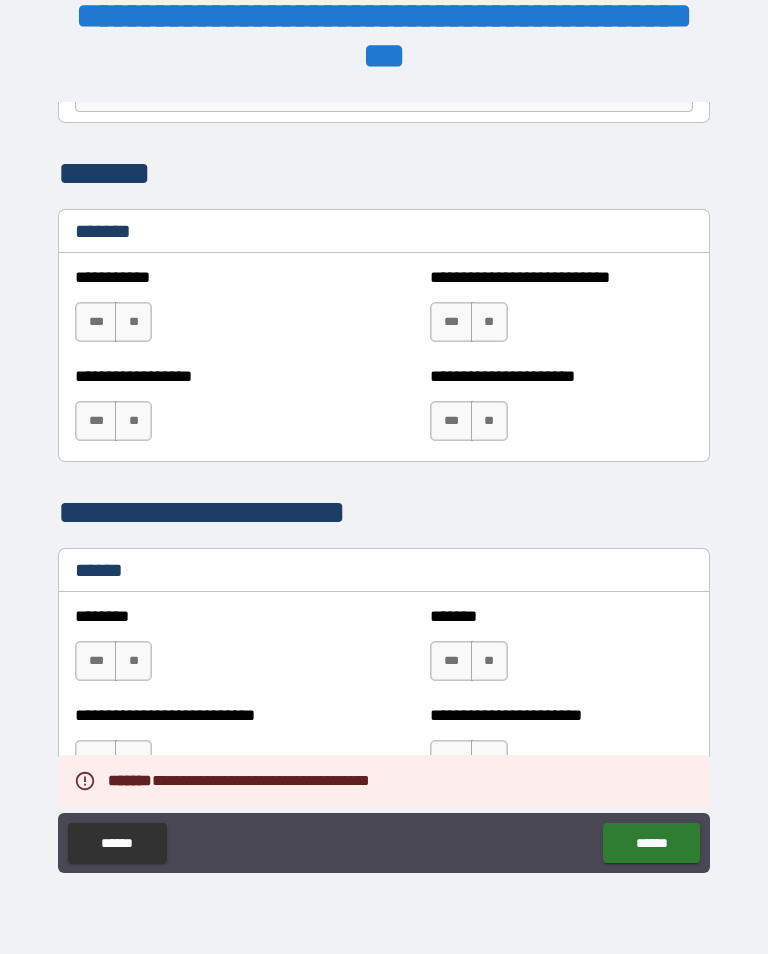 scroll, scrollTop: 1143, scrollLeft: 0, axis: vertical 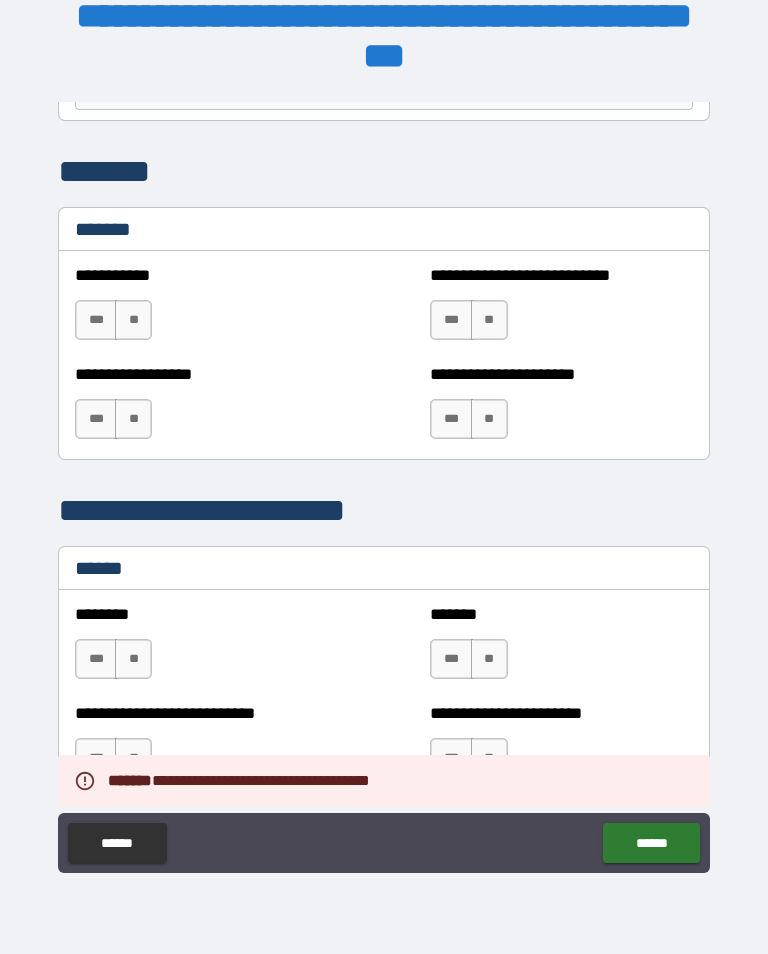 click on "**" at bounding box center (133, 320) 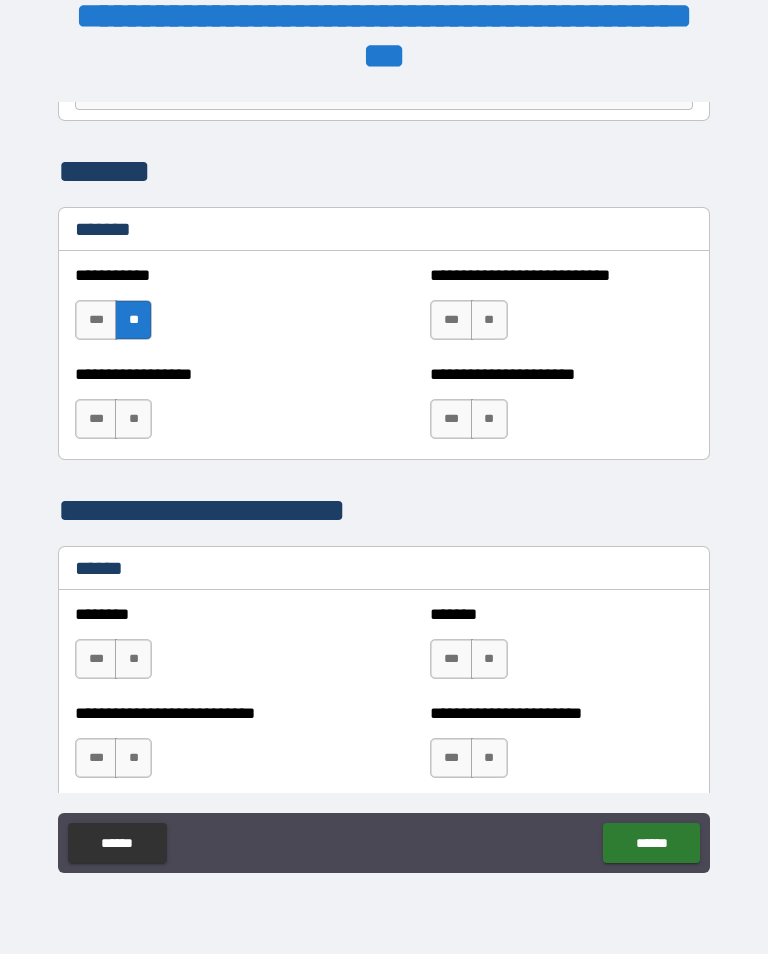 click on "**" at bounding box center (133, 419) 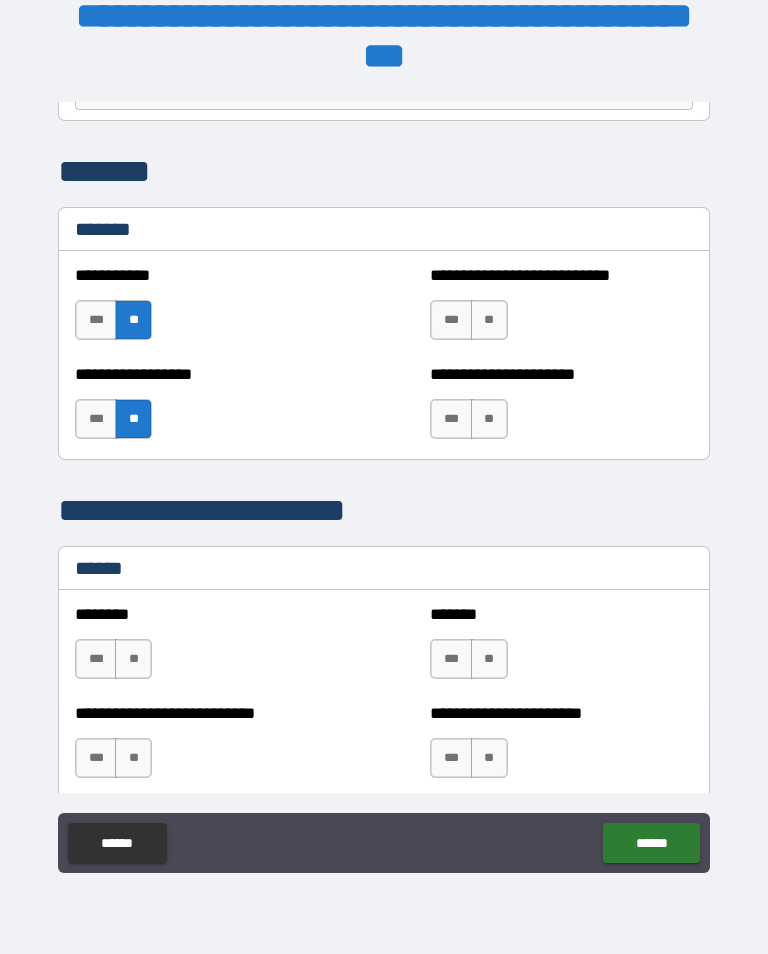 click on "**" at bounding box center (489, 320) 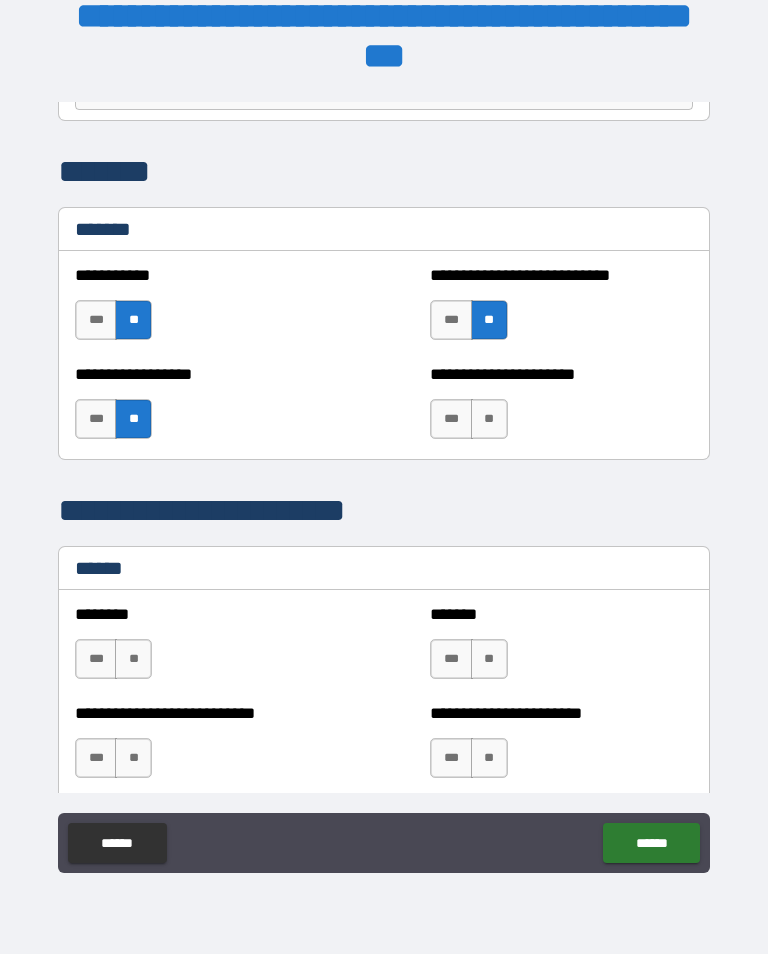 click on "**" at bounding box center [489, 419] 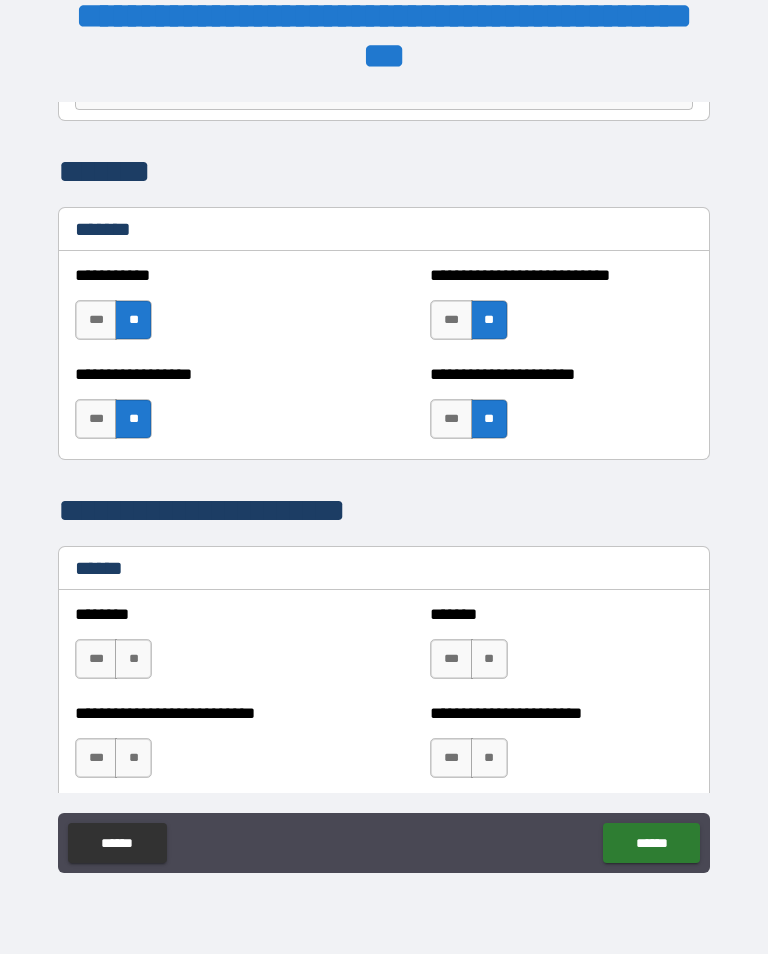 click on "**" at bounding box center [133, 659] 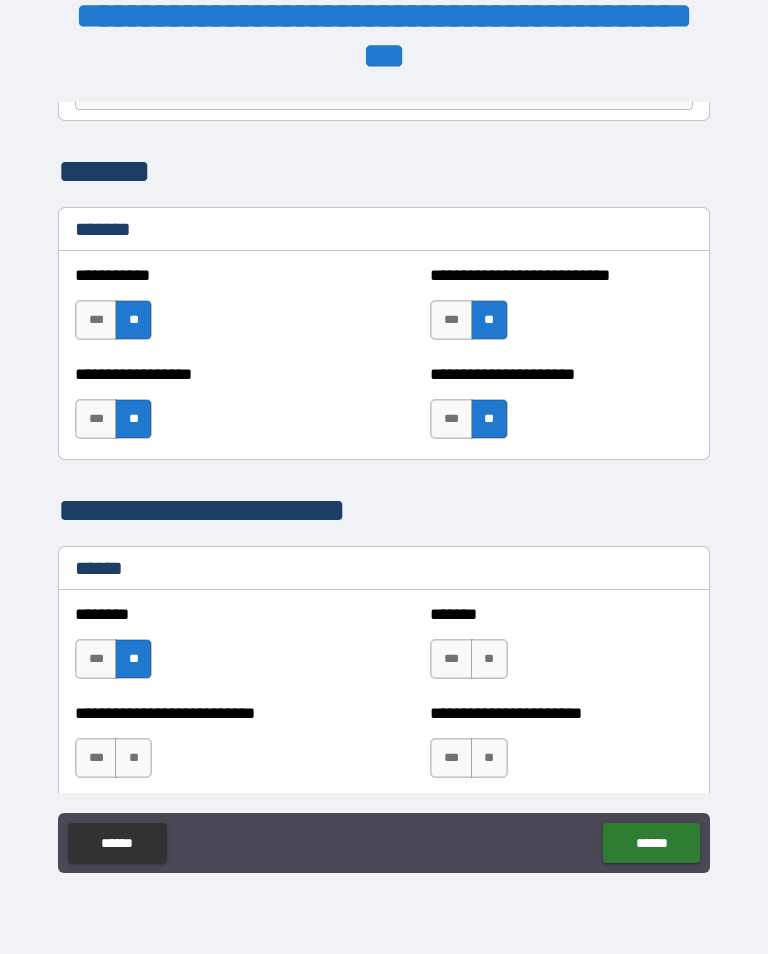click on "**" at bounding box center (133, 758) 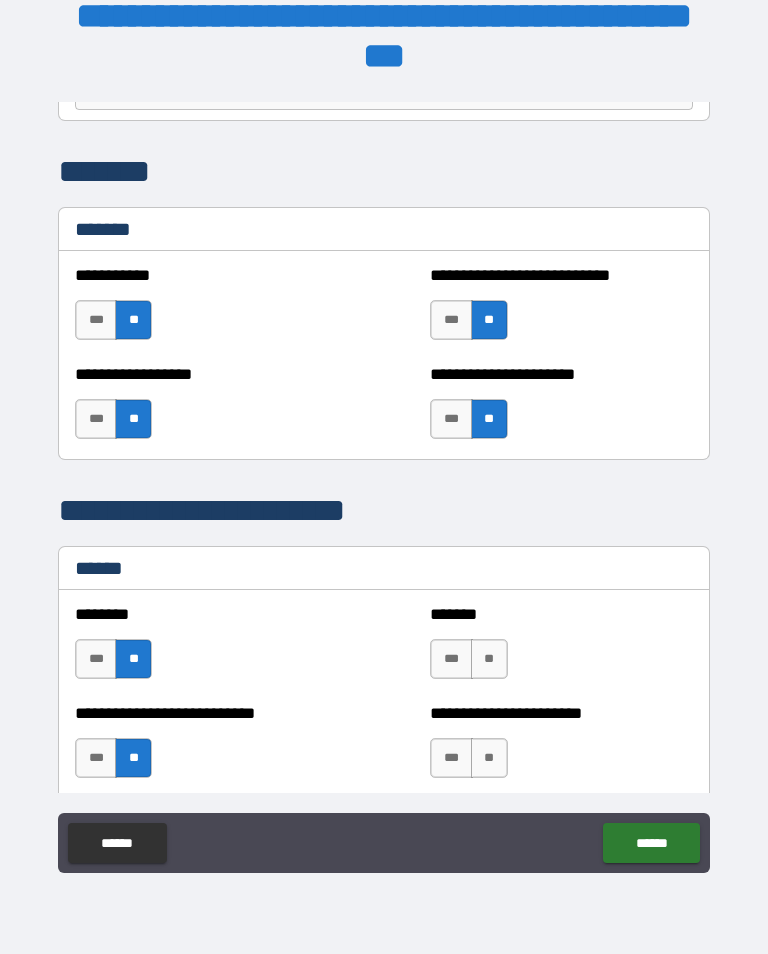 click on "**" at bounding box center (489, 659) 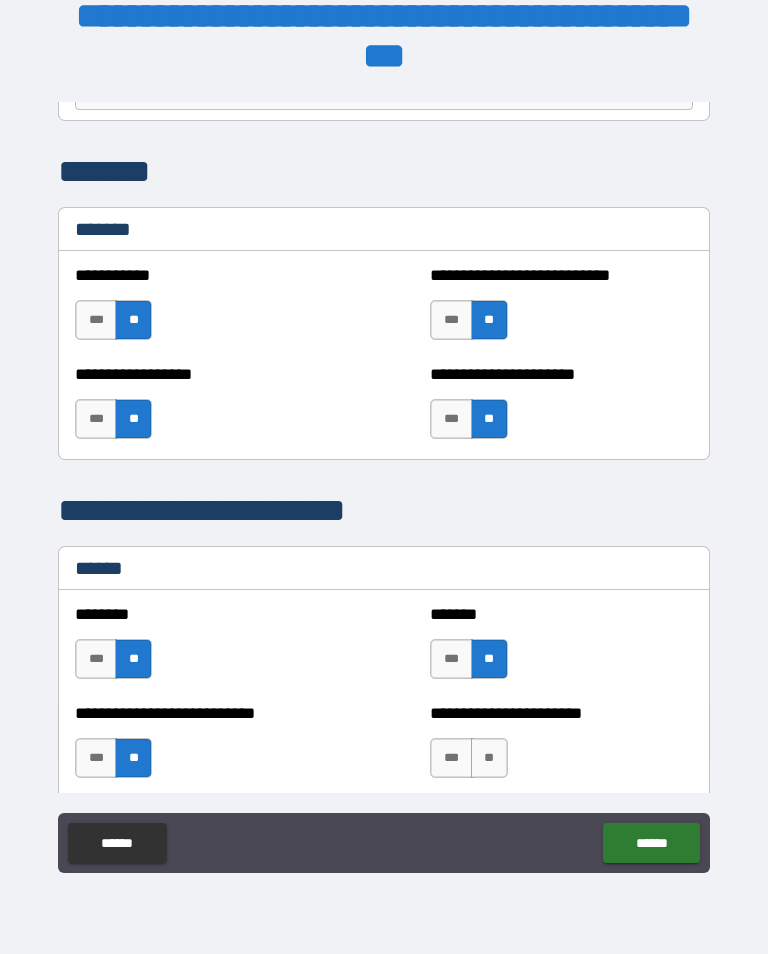 click on "**" at bounding box center [489, 758] 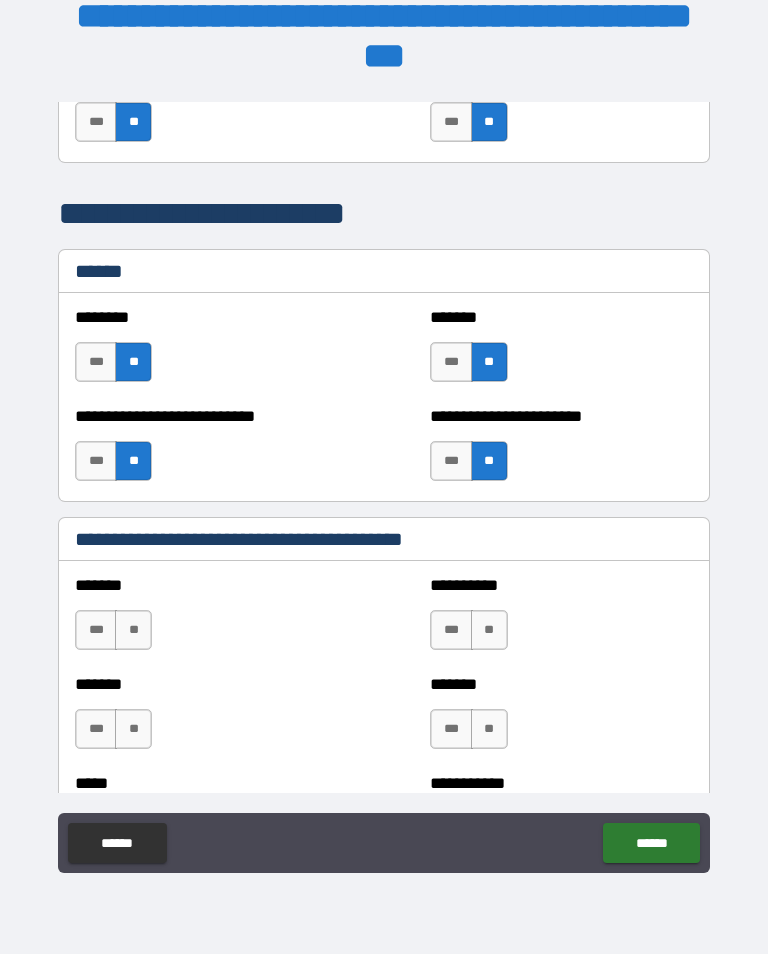 scroll, scrollTop: 1482, scrollLeft: 0, axis: vertical 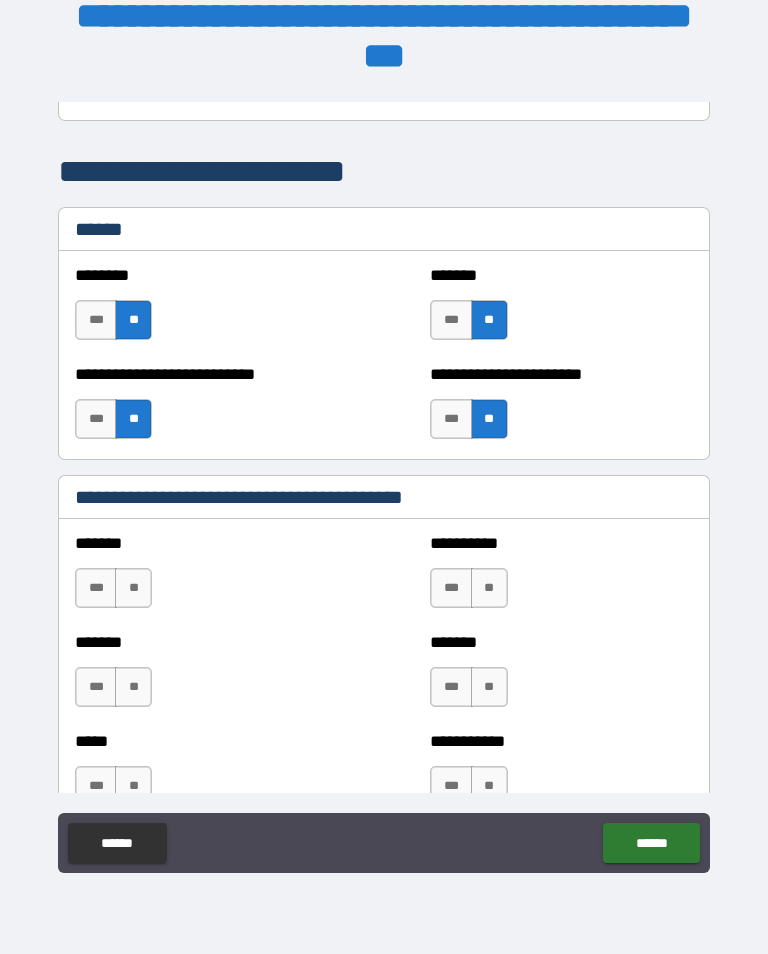 click on "**" at bounding box center (133, 588) 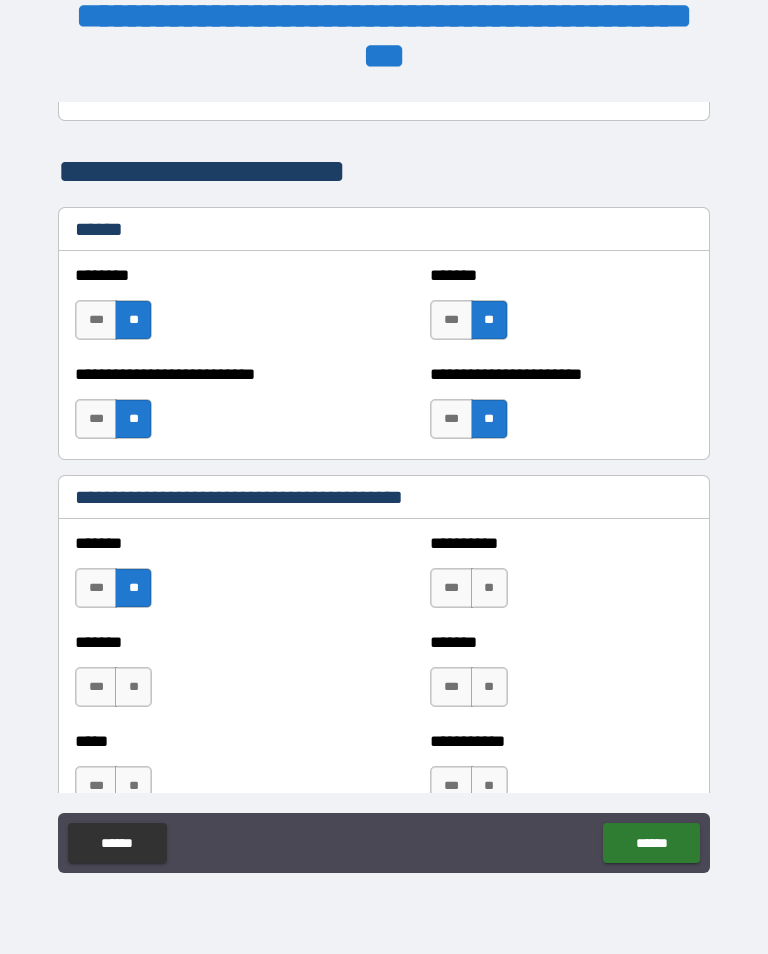 click on "**" at bounding box center (133, 687) 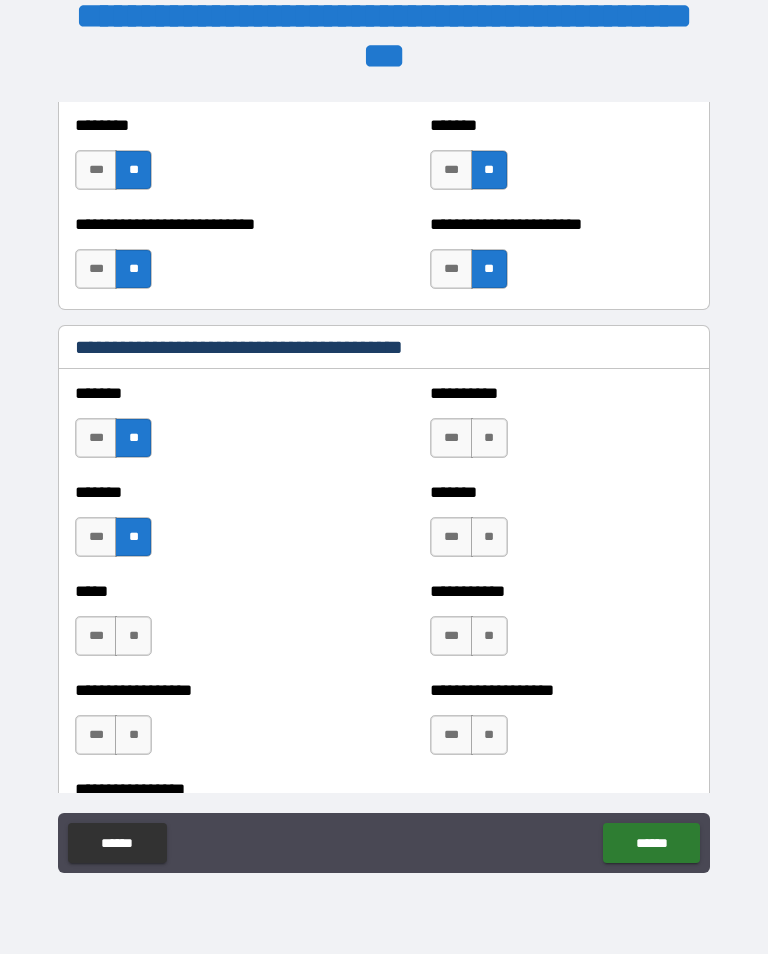 scroll, scrollTop: 1633, scrollLeft: 0, axis: vertical 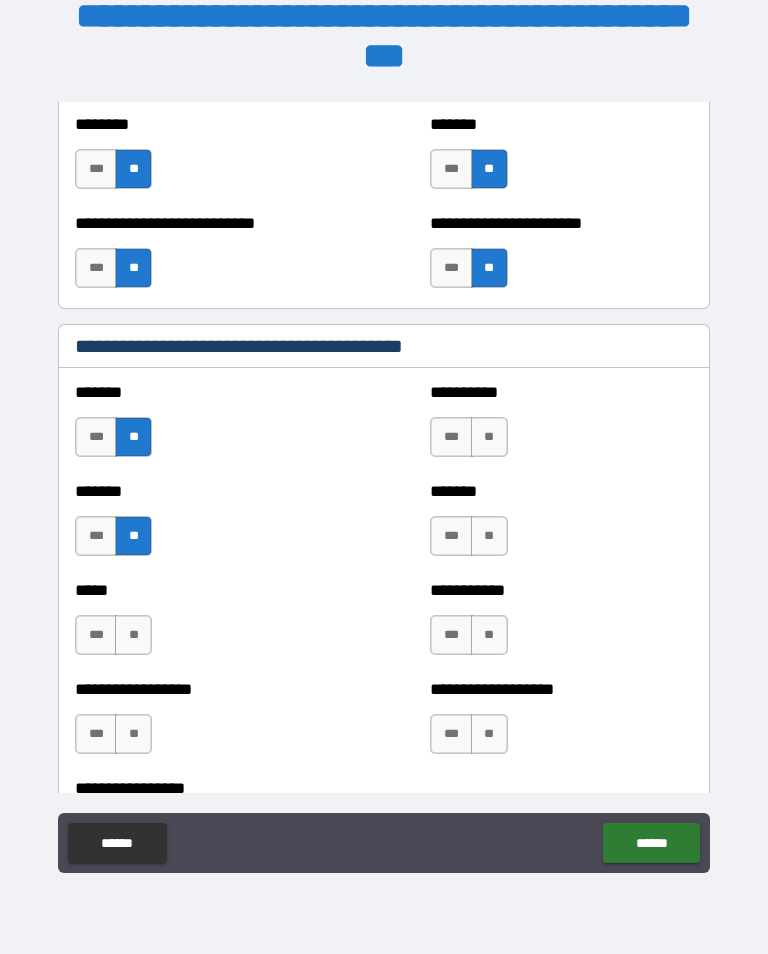 click on "**" at bounding box center [133, 635] 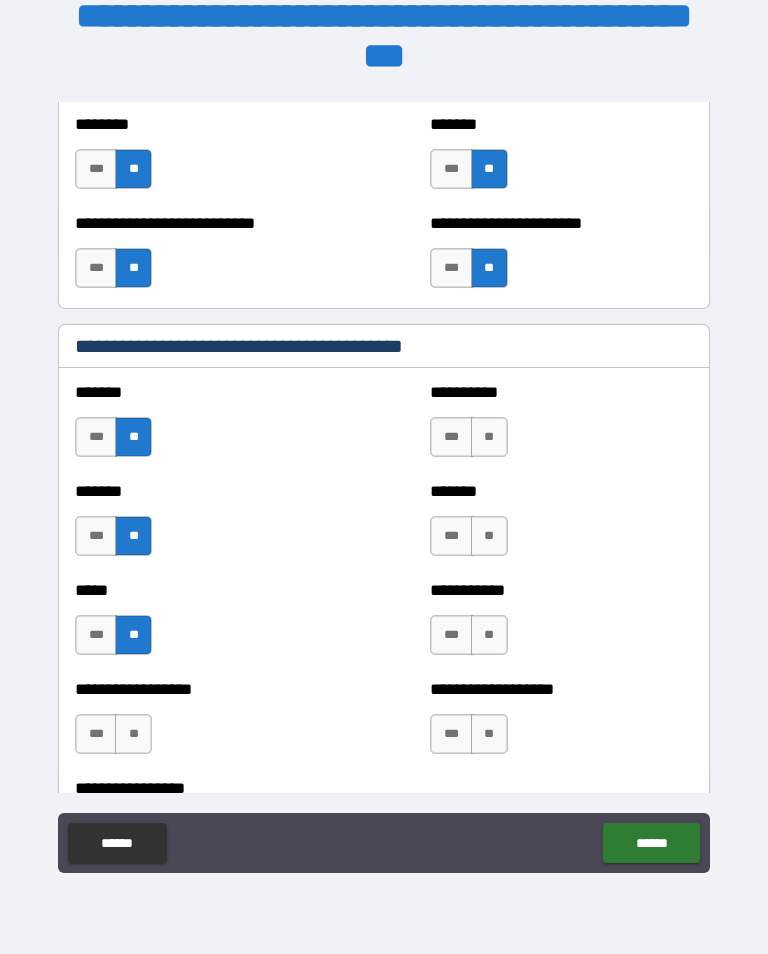 click on "**" at bounding box center (133, 734) 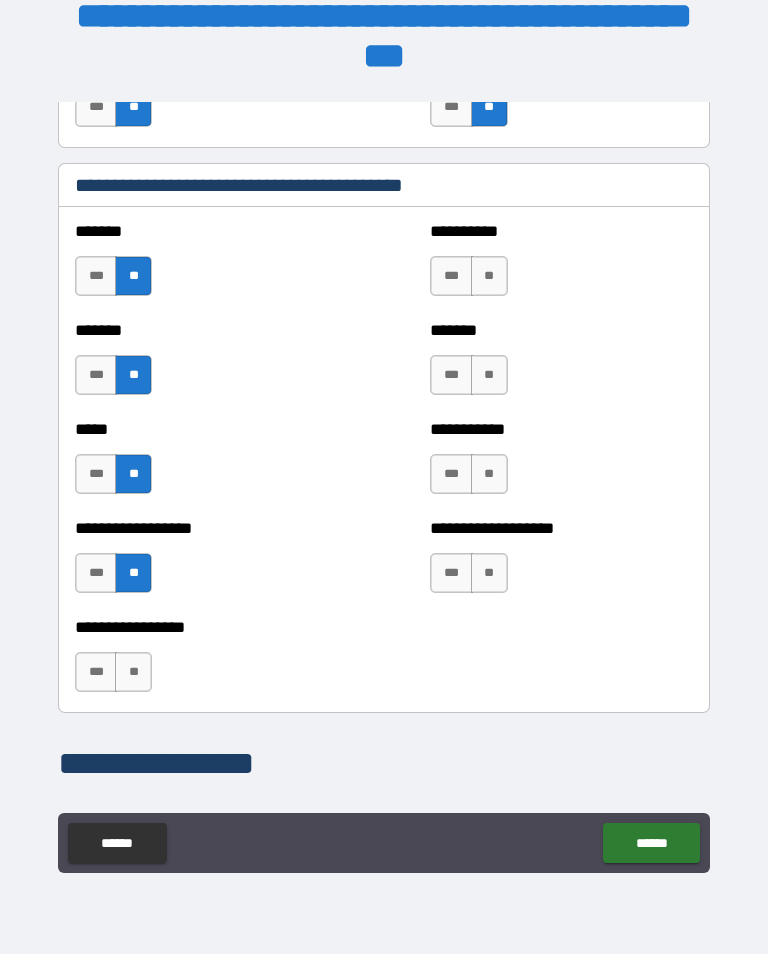 scroll, scrollTop: 1796, scrollLeft: 0, axis: vertical 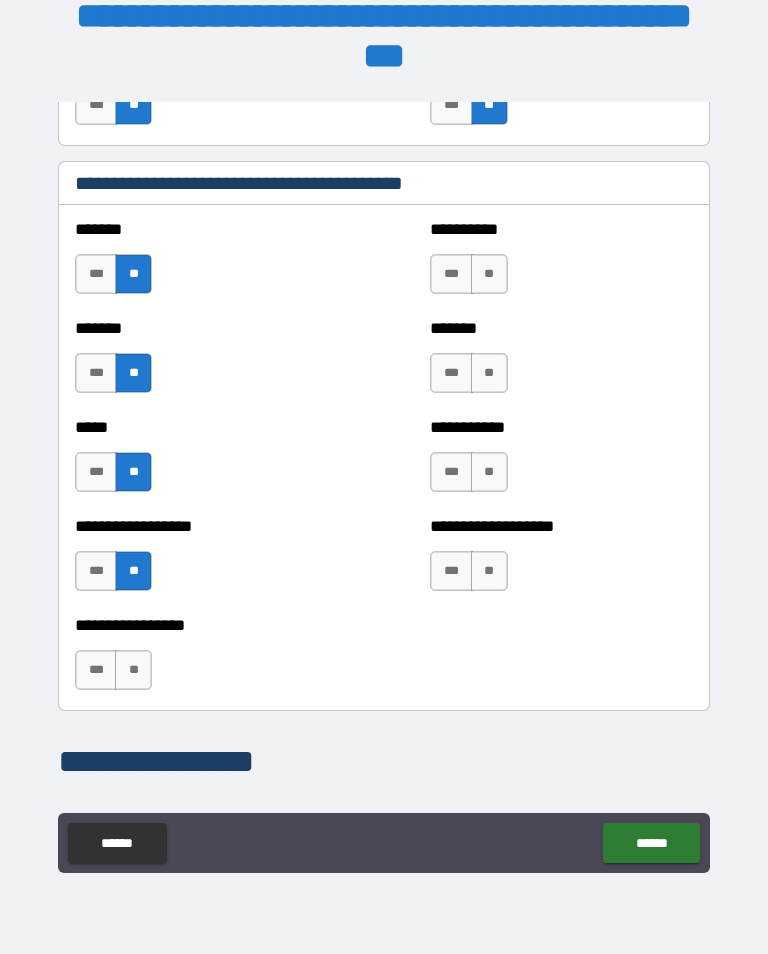 click on "**" at bounding box center (133, 670) 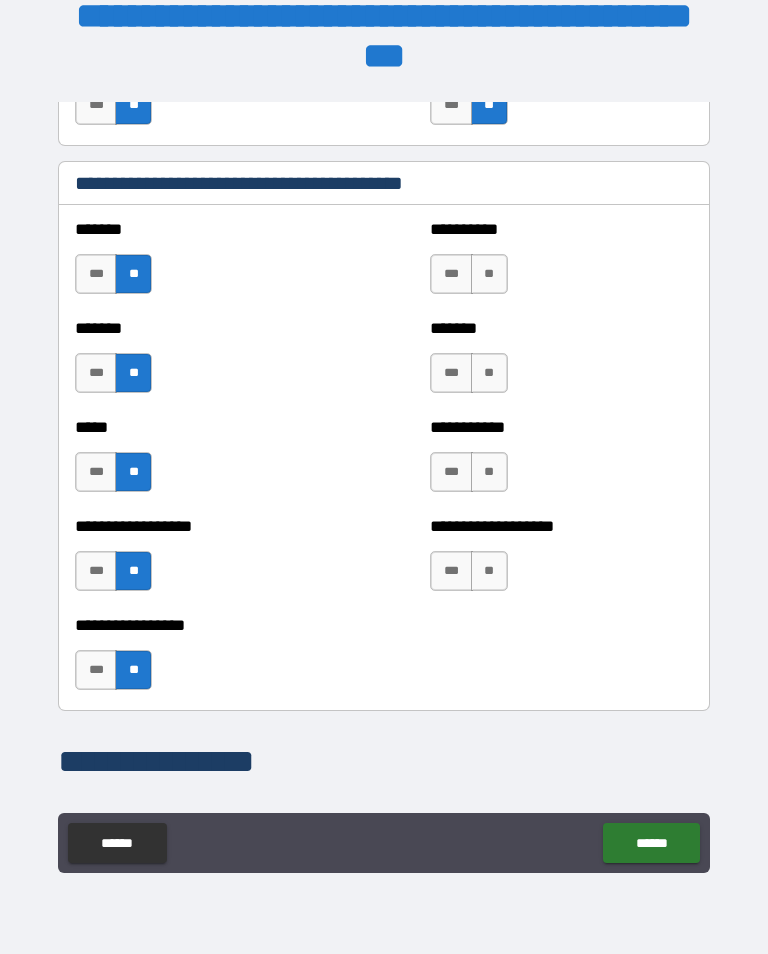 click on "**" at bounding box center [489, 274] 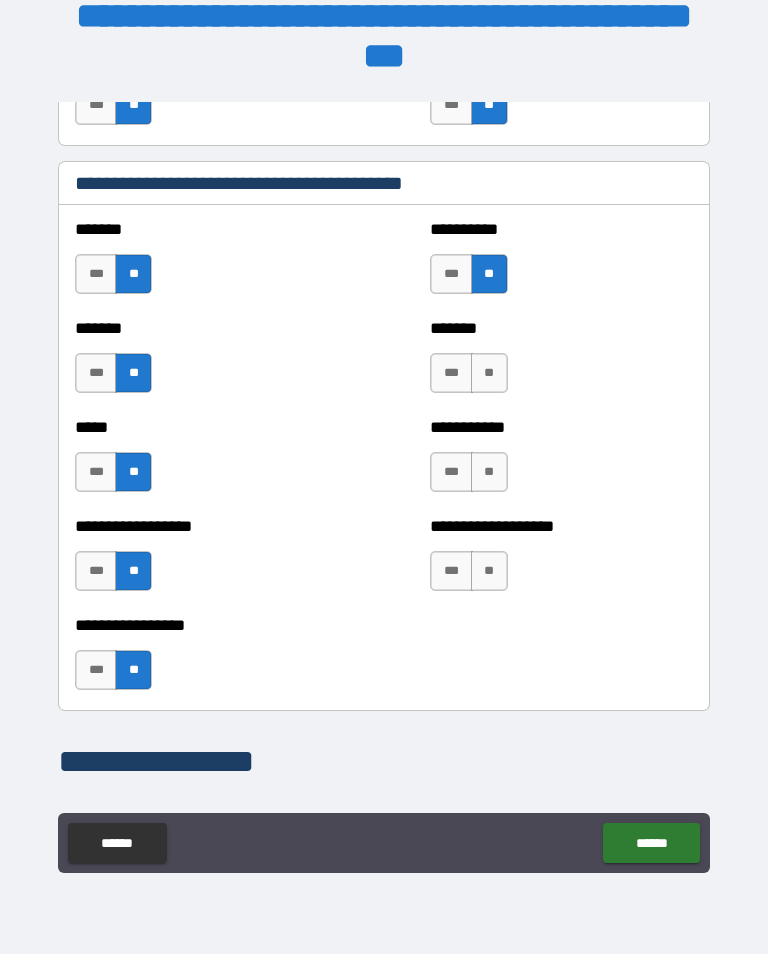 click on "**" at bounding box center (489, 373) 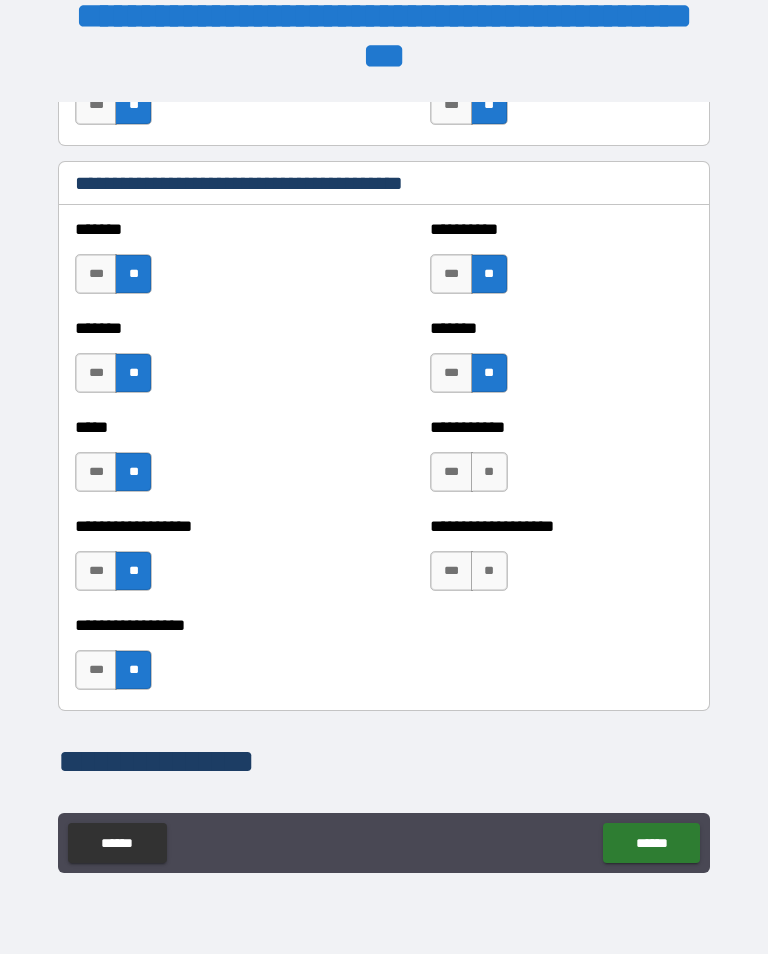 click on "**" at bounding box center (489, 472) 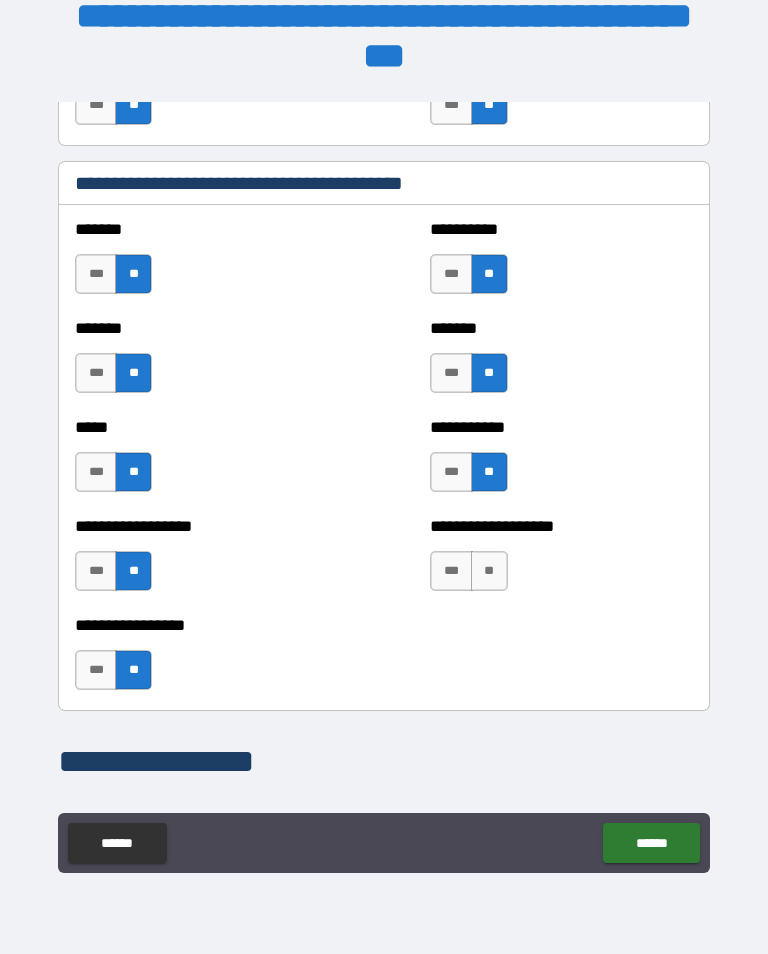 click on "**" at bounding box center [489, 571] 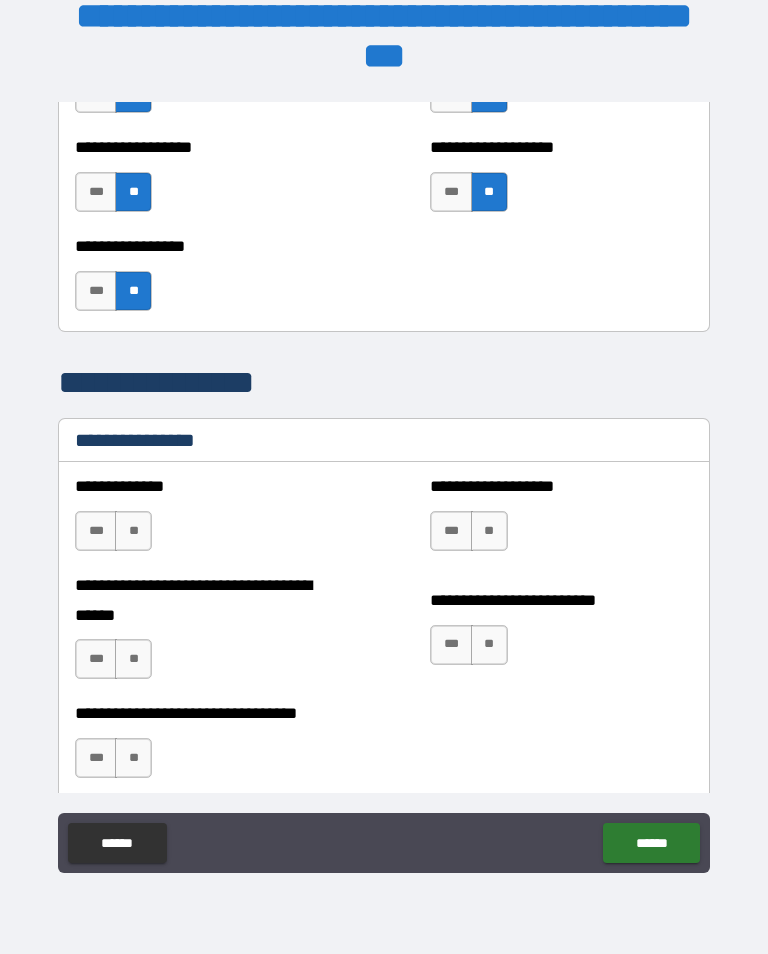 scroll, scrollTop: 2188, scrollLeft: 0, axis: vertical 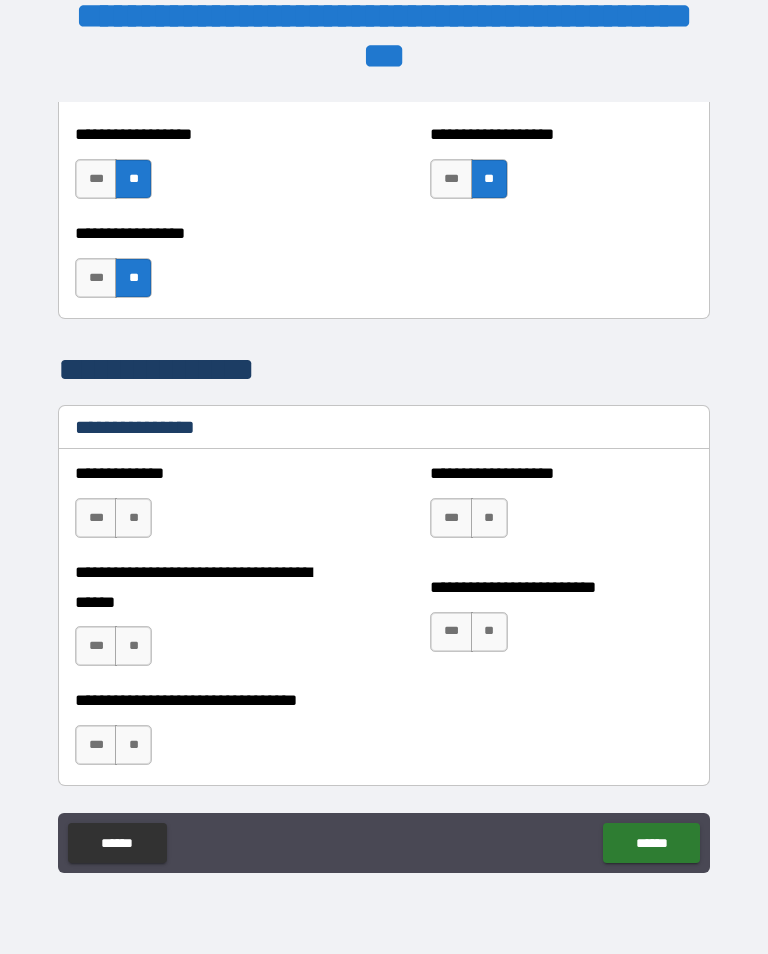 click on "**" at bounding box center (133, 518) 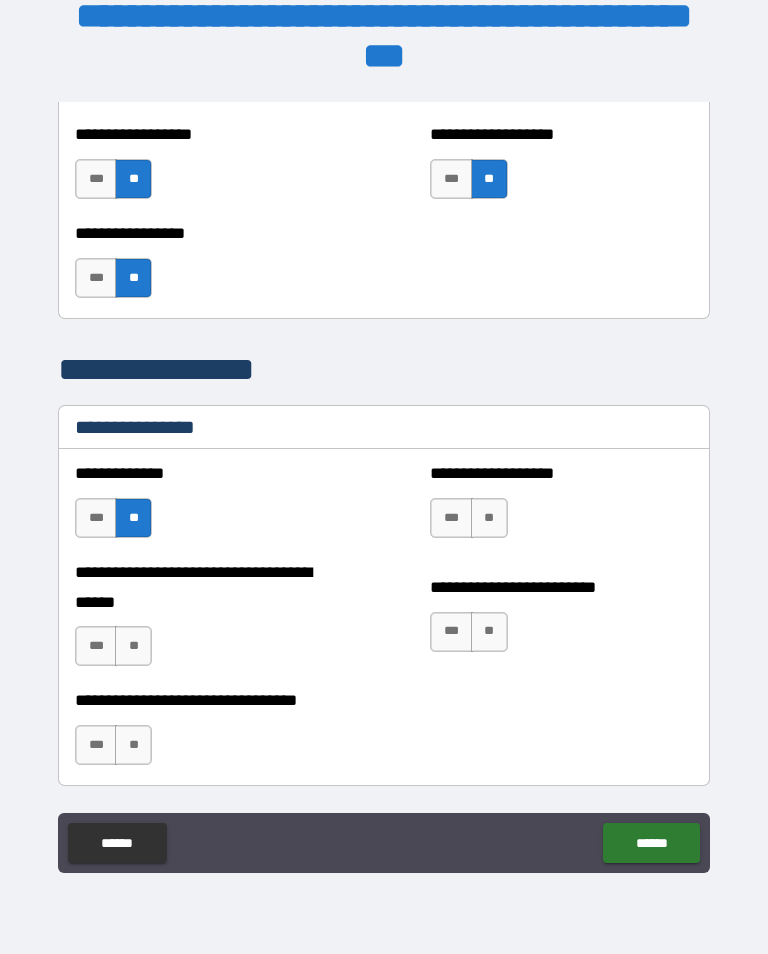 click on "**" at bounding box center [133, 646] 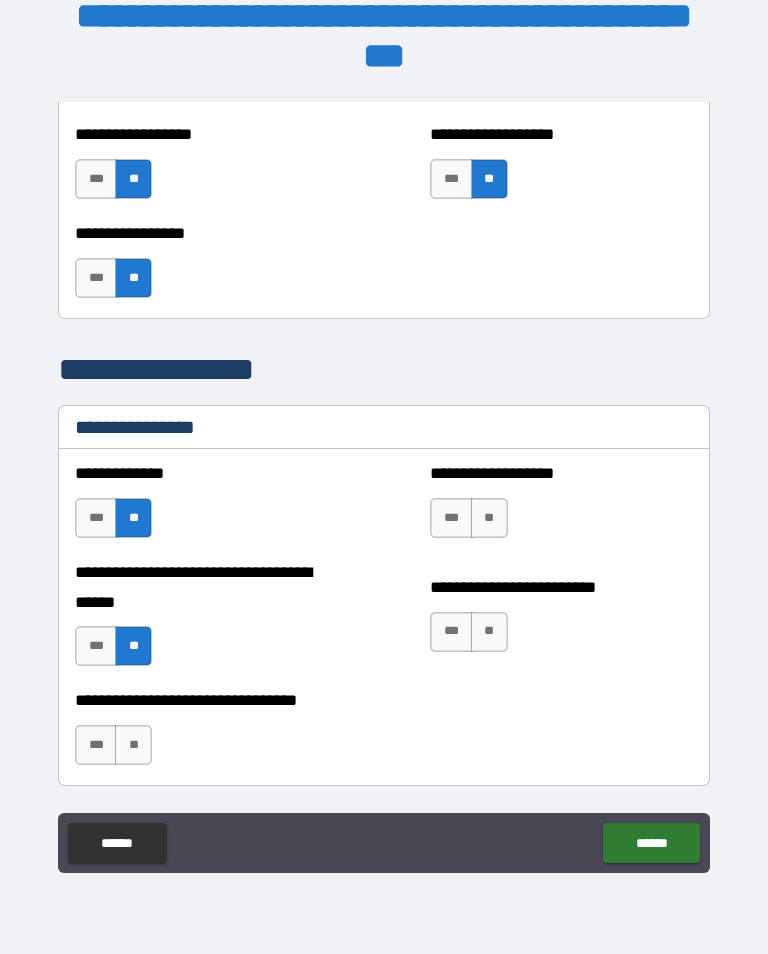 click on "**" at bounding box center [133, 745] 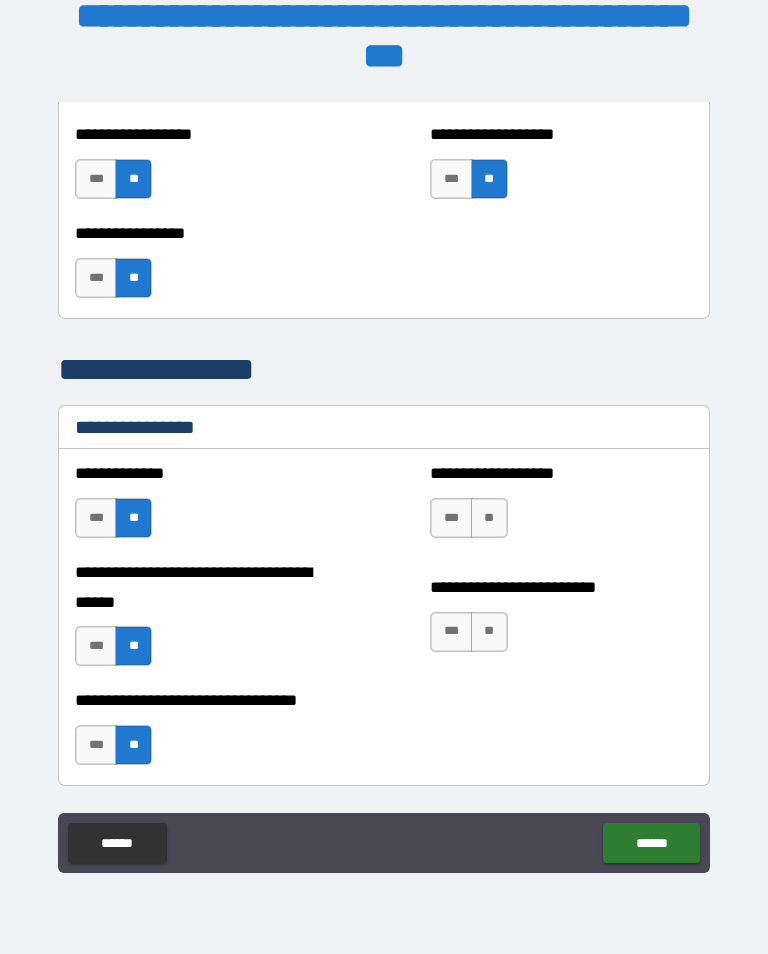 click on "**" at bounding box center [489, 518] 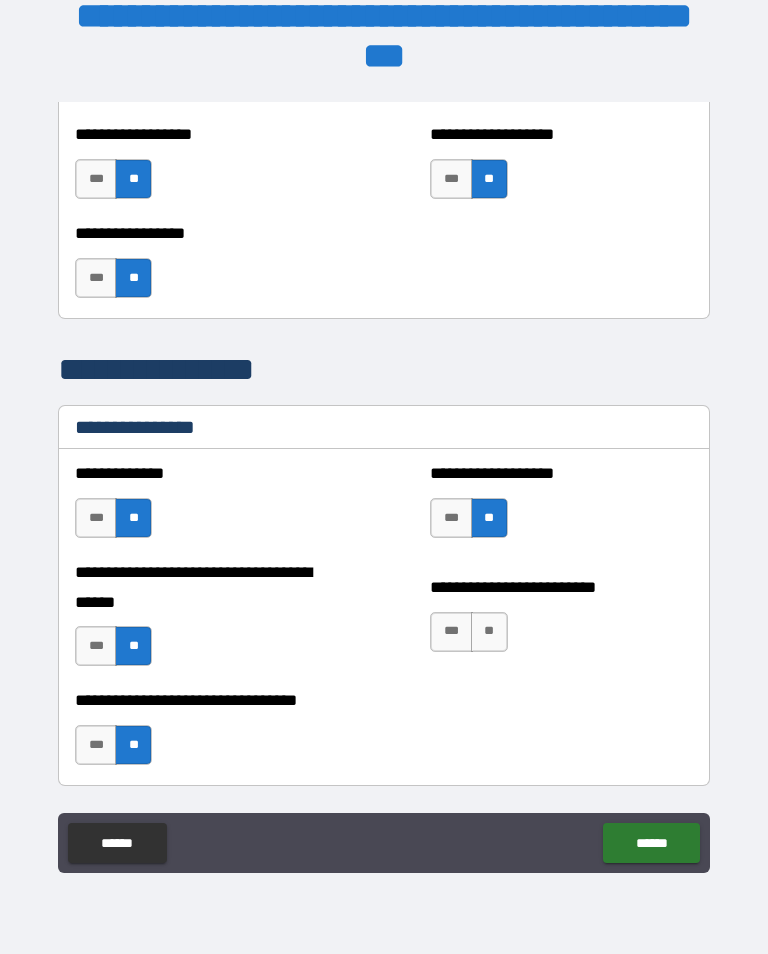 click on "**" at bounding box center [489, 632] 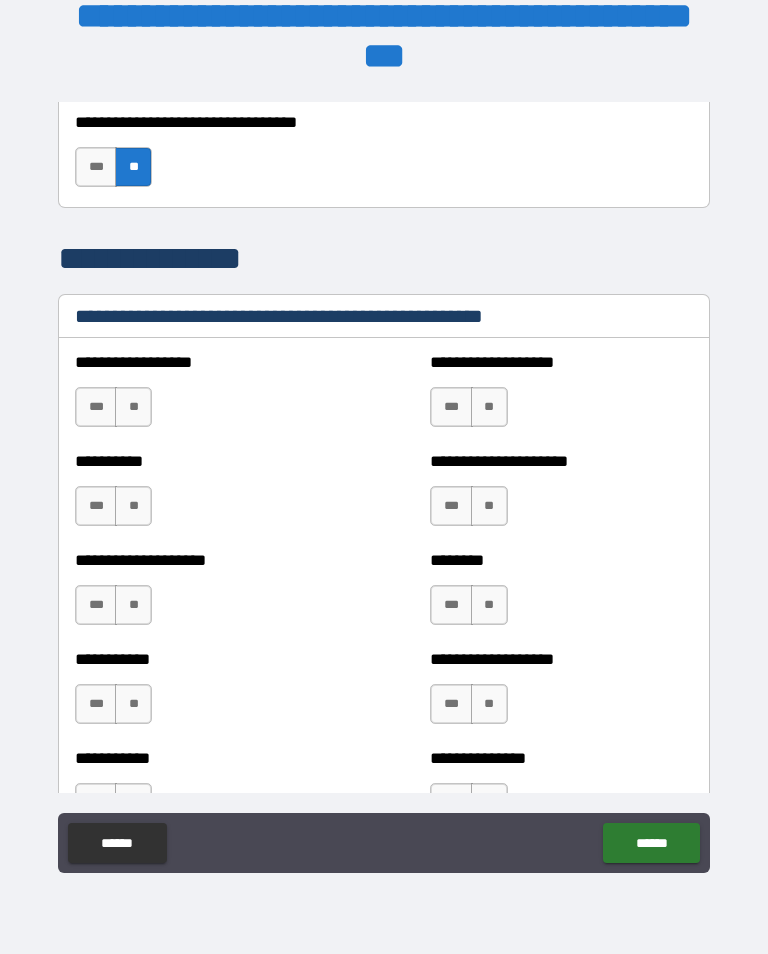scroll, scrollTop: 2768, scrollLeft: 0, axis: vertical 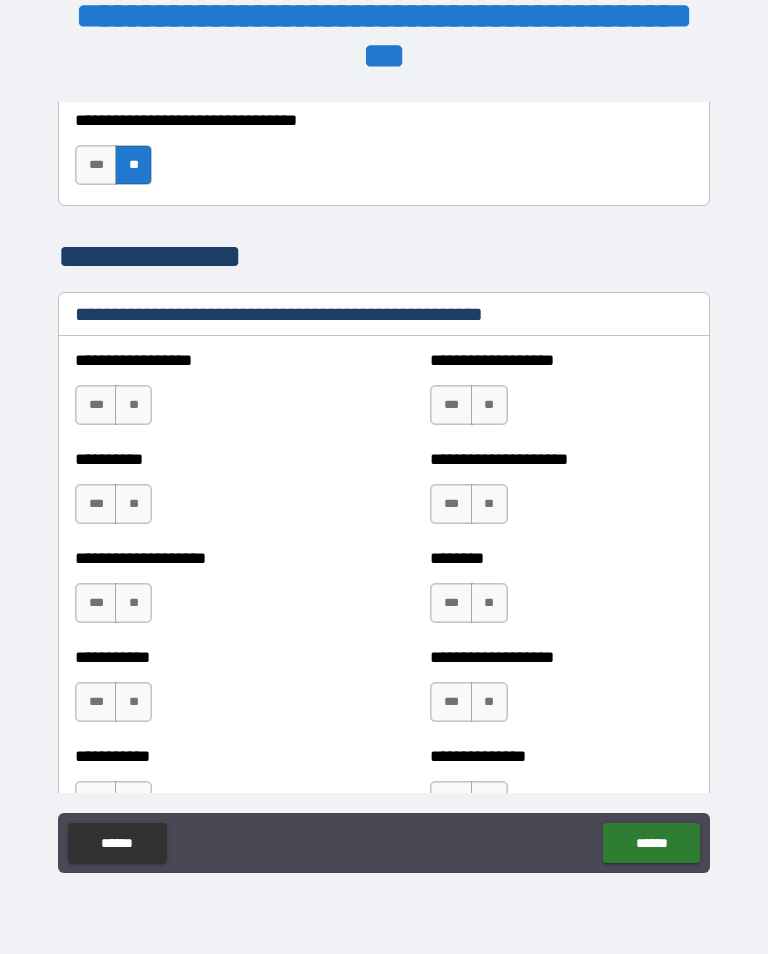click on "**" at bounding box center (133, 405) 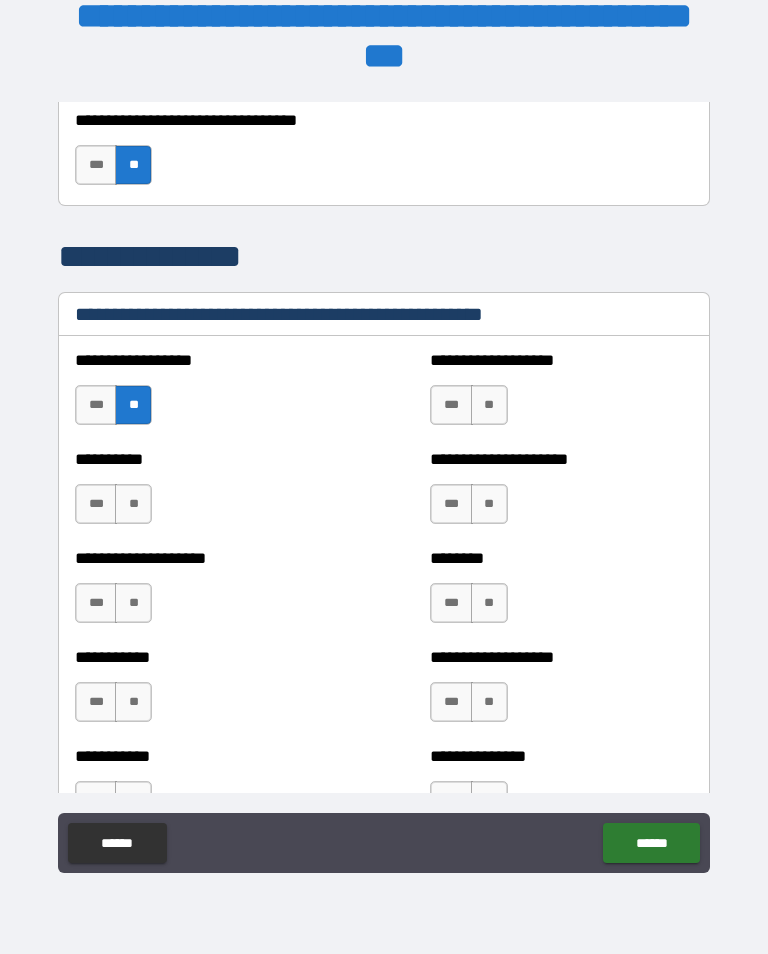 click on "**" at bounding box center [133, 504] 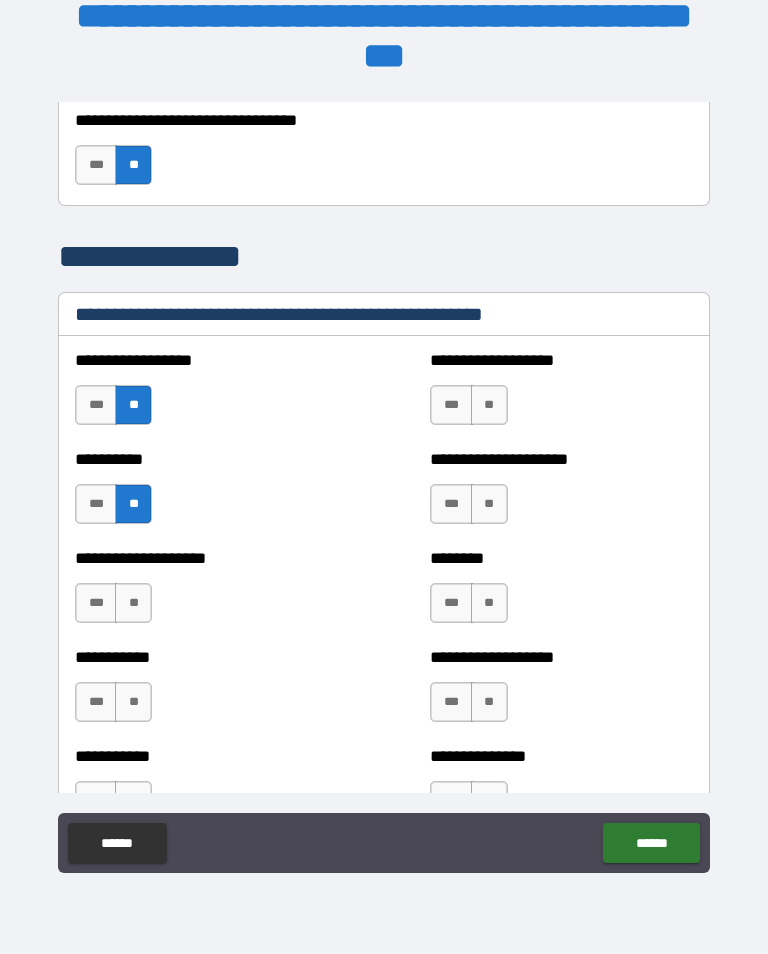 click on "**" at bounding box center [133, 603] 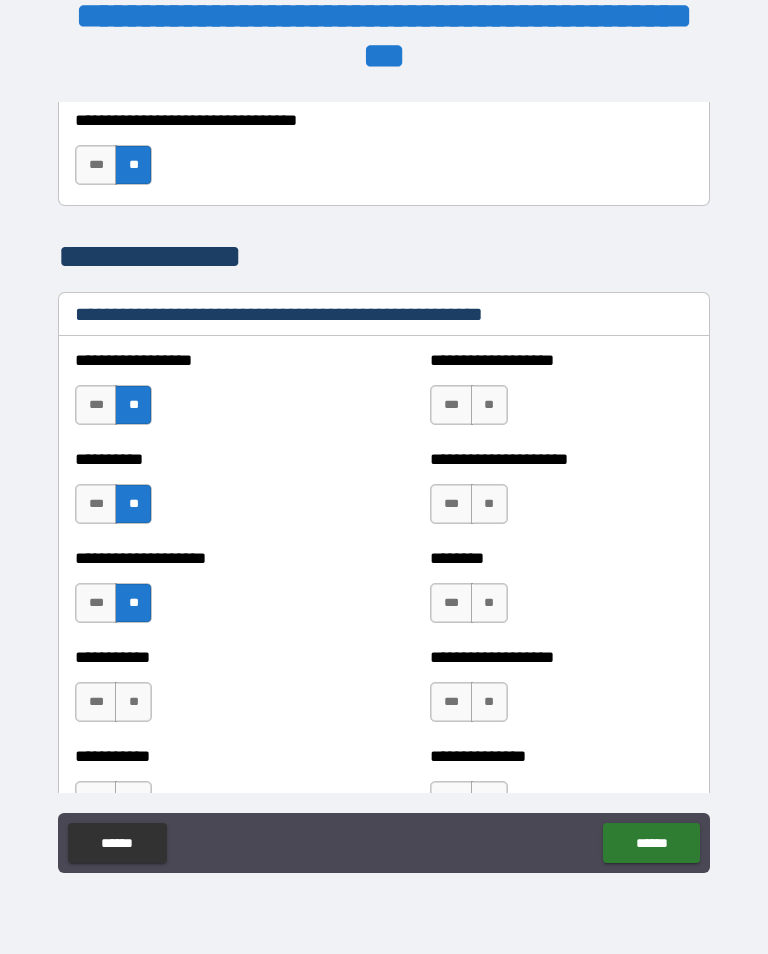 click on "**" at bounding box center (133, 702) 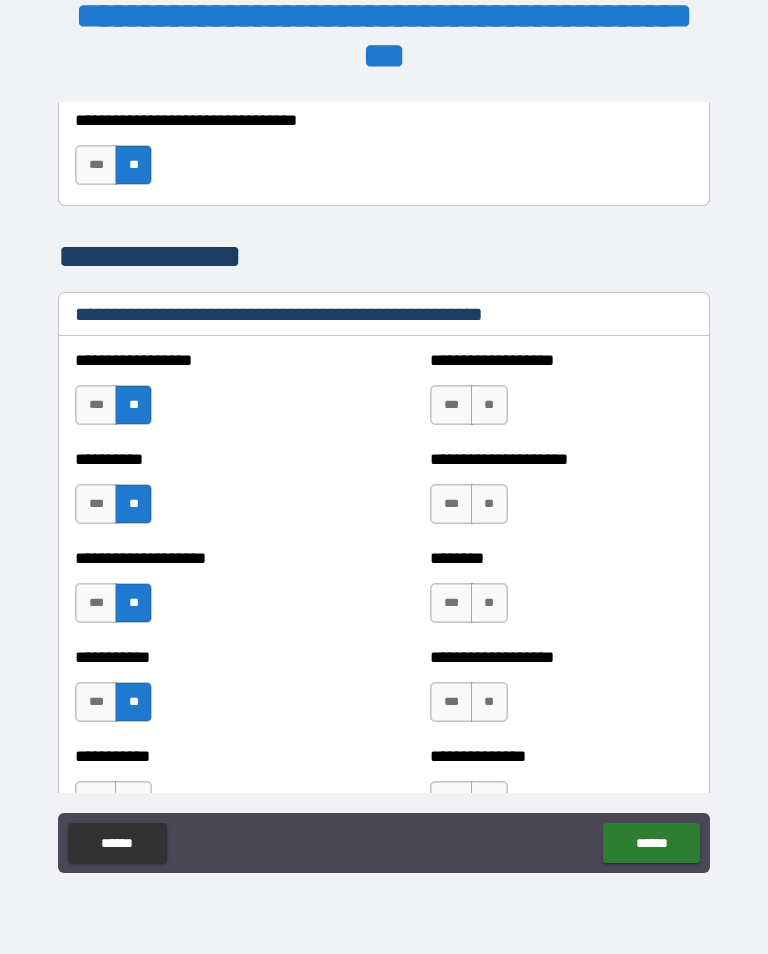 click on "**" at bounding box center [489, 405] 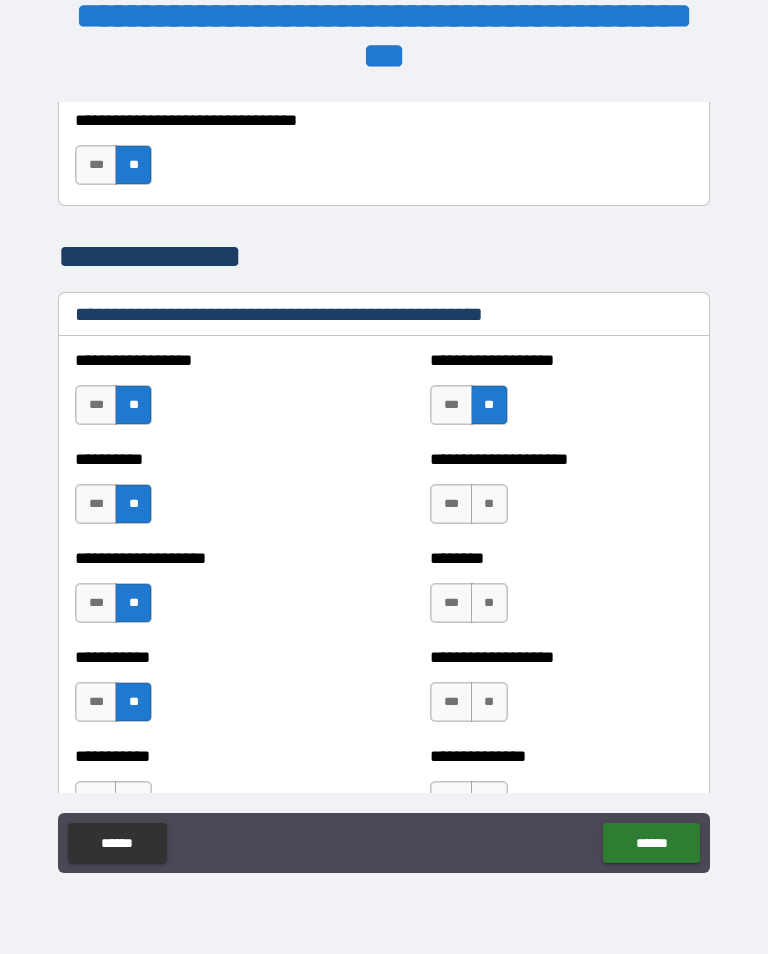 click on "**" at bounding box center [489, 504] 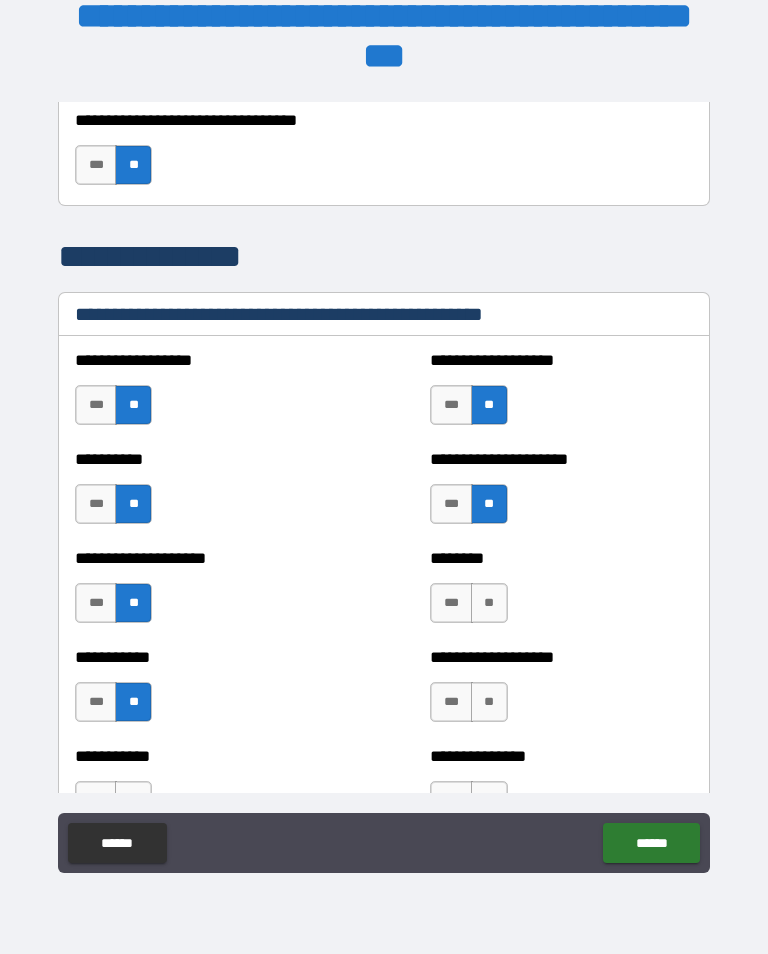click on "**" at bounding box center [489, 603] 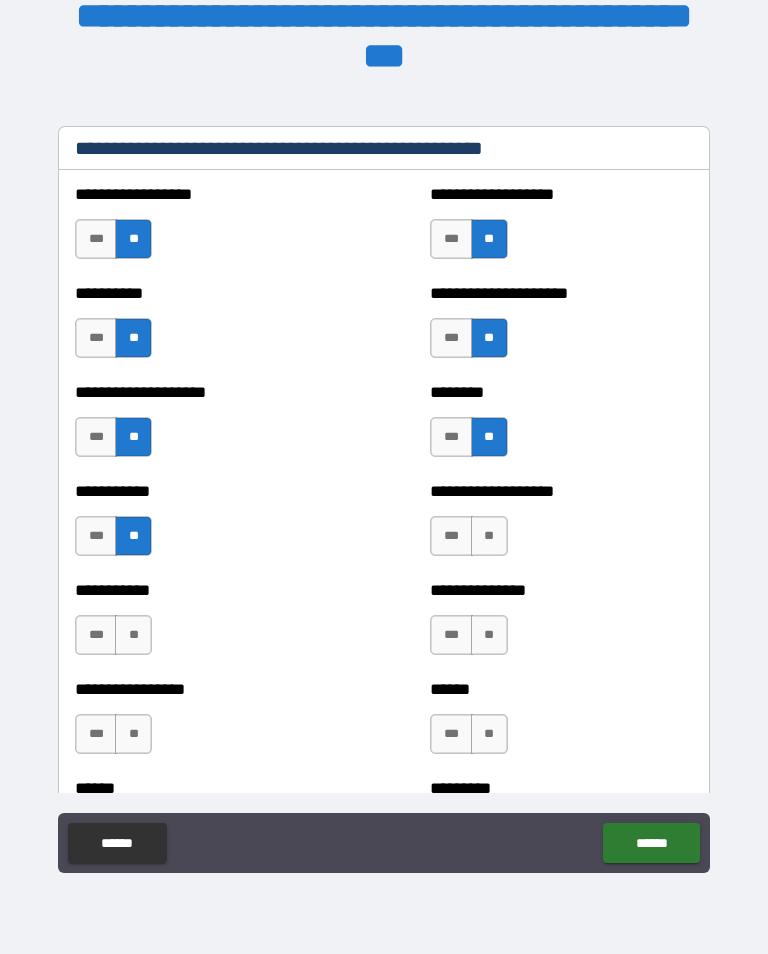 scroll, scrollTop: 2946, scrollLeft: 0, axis: vertical 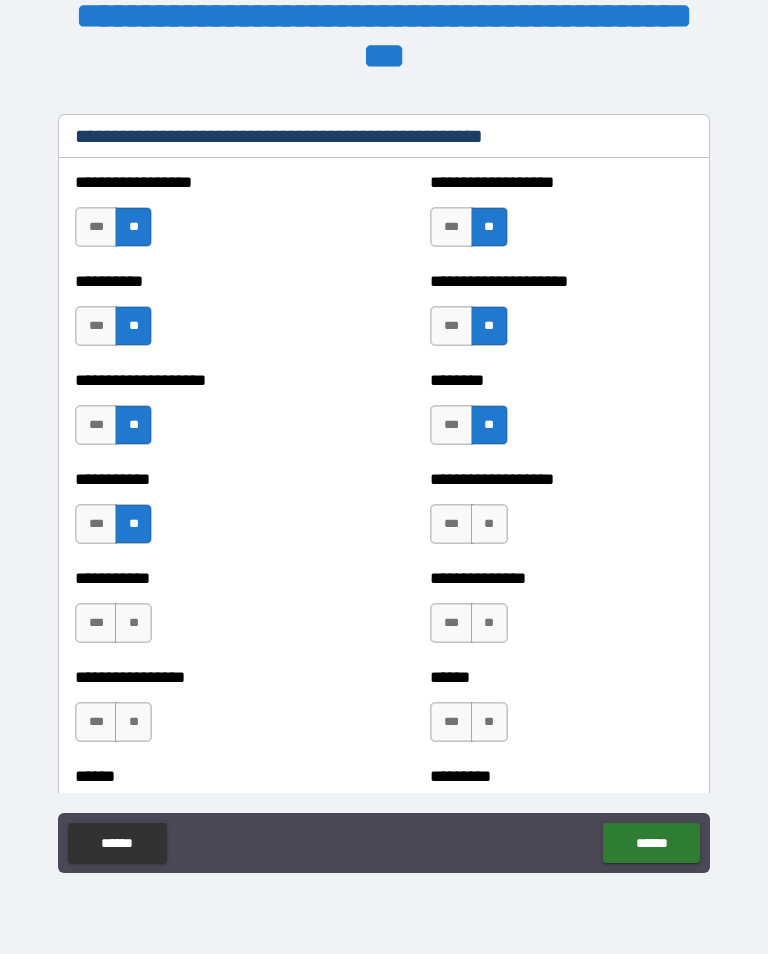 click on "**" at bounding box center (489, 524) 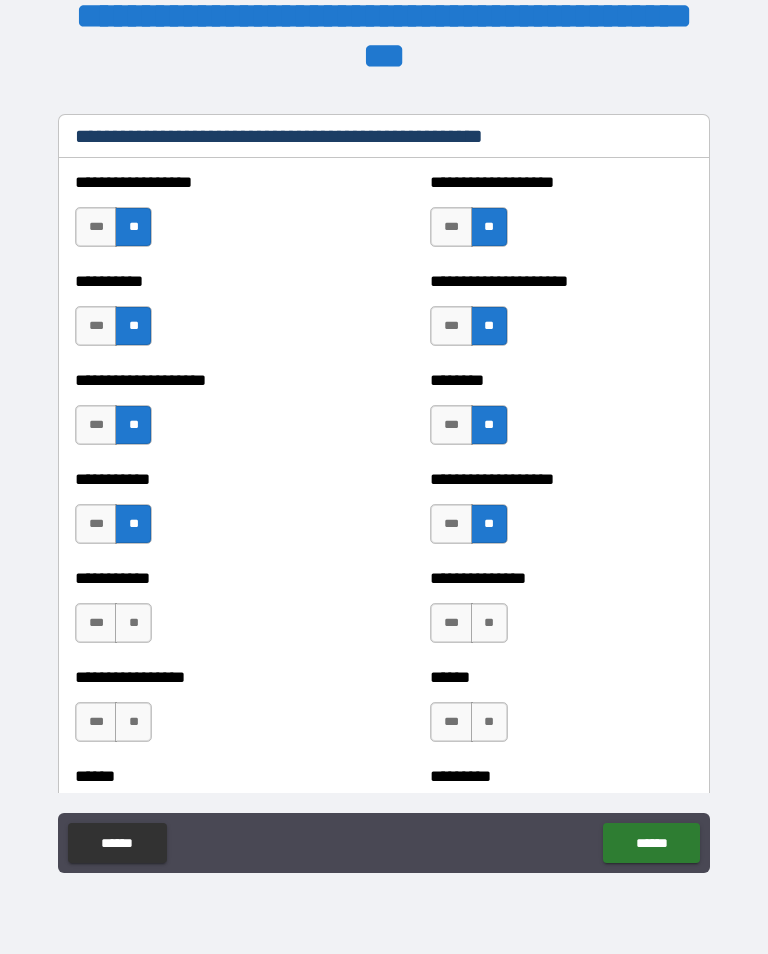click on "**" at bounding box center [489, 623] 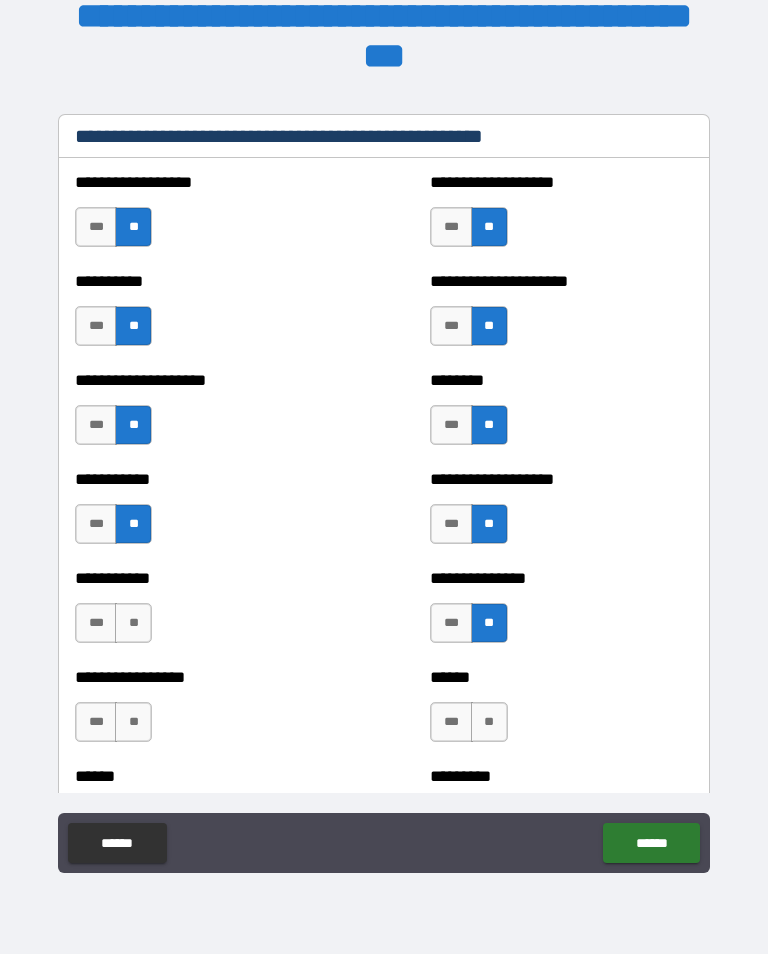 click on "**" at bounding box center (489, 722) 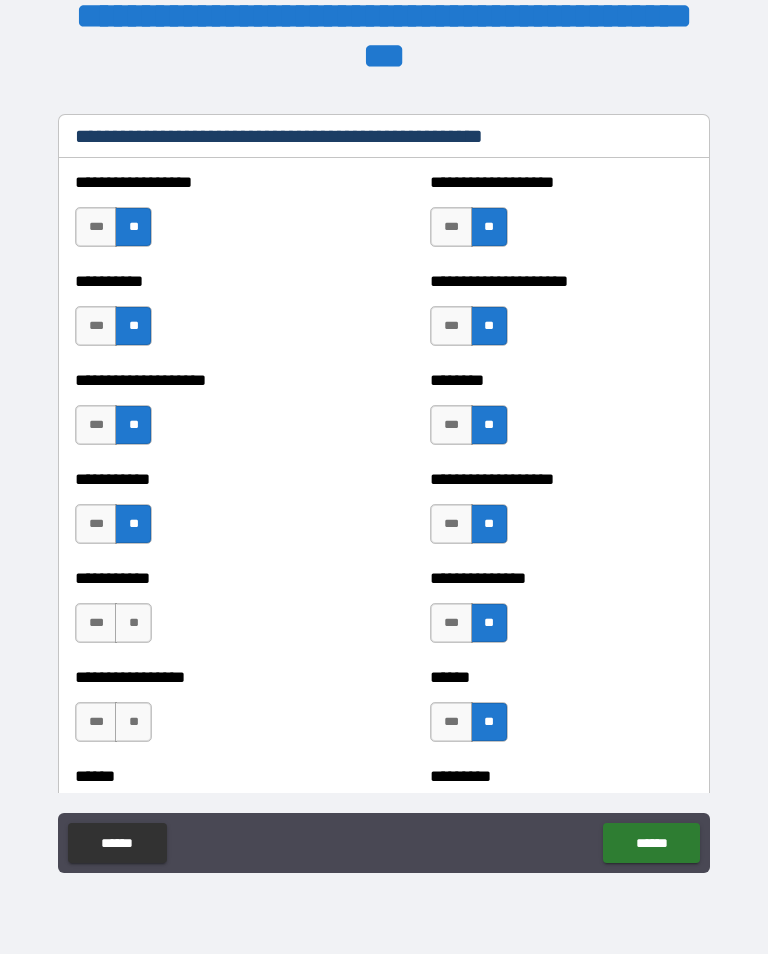 click on "**" at bounding box center (133, 623) 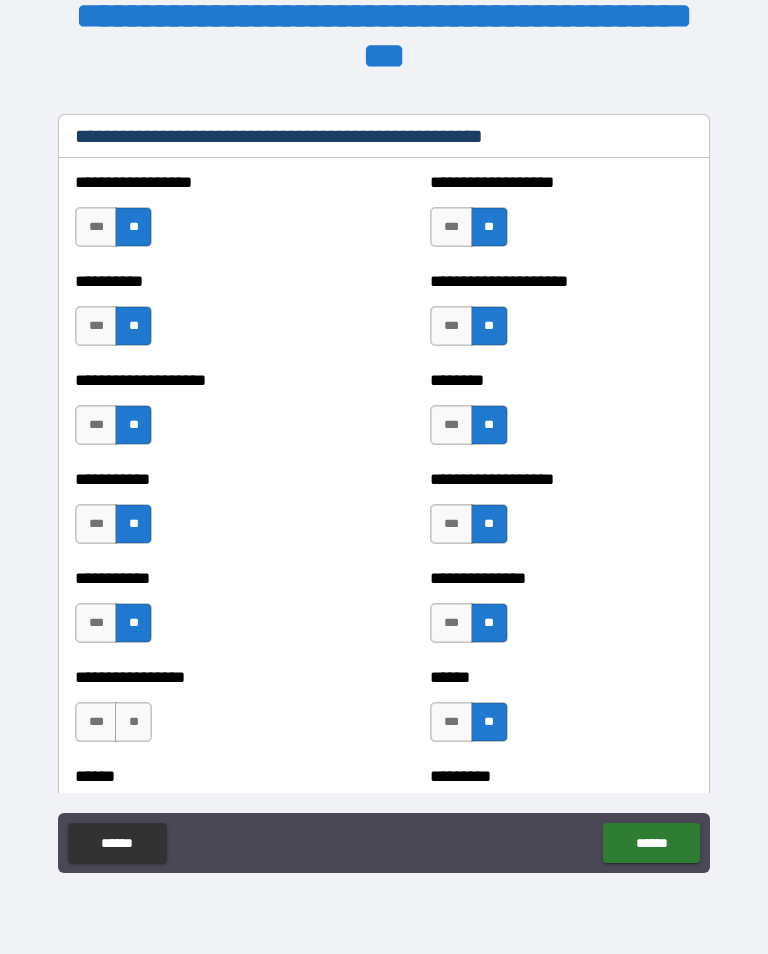 click on "**" at bounding box center (133, 722) 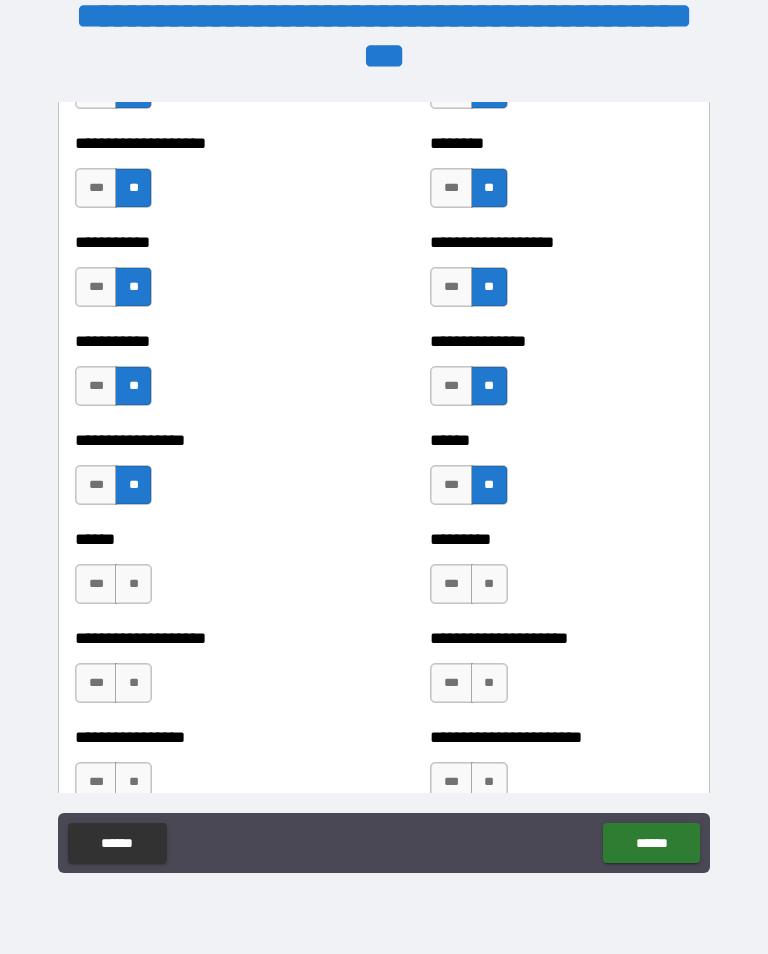 scroll, scrollTop: 3185, scrollLeft: 0, axis: vertical 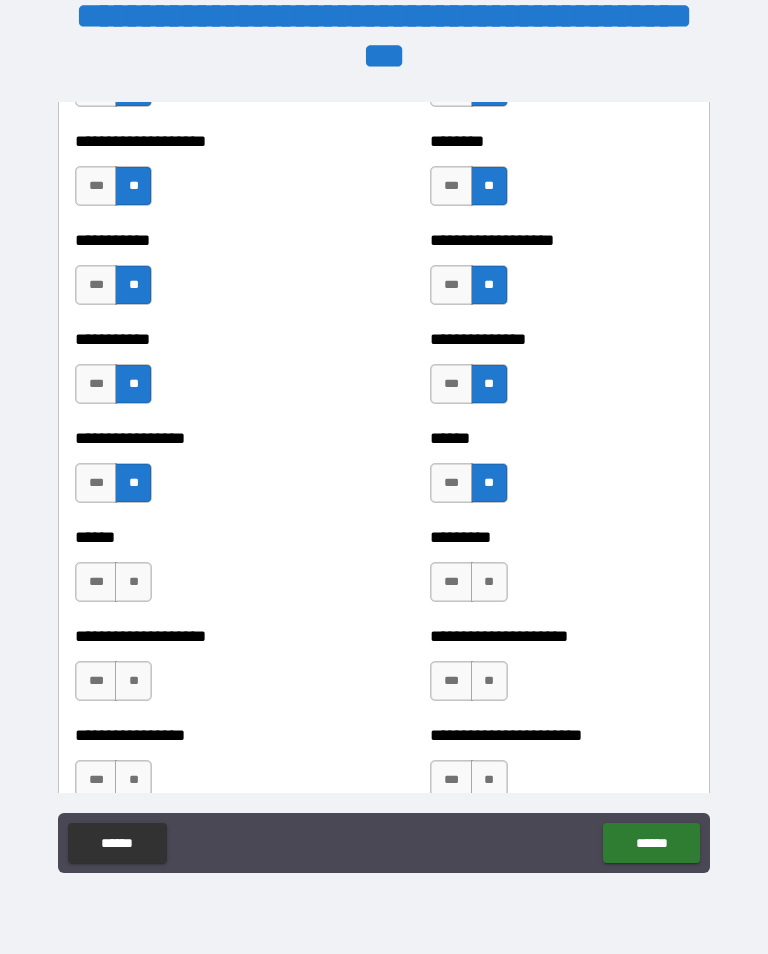 click on "**" at bounding box center (133, 582) 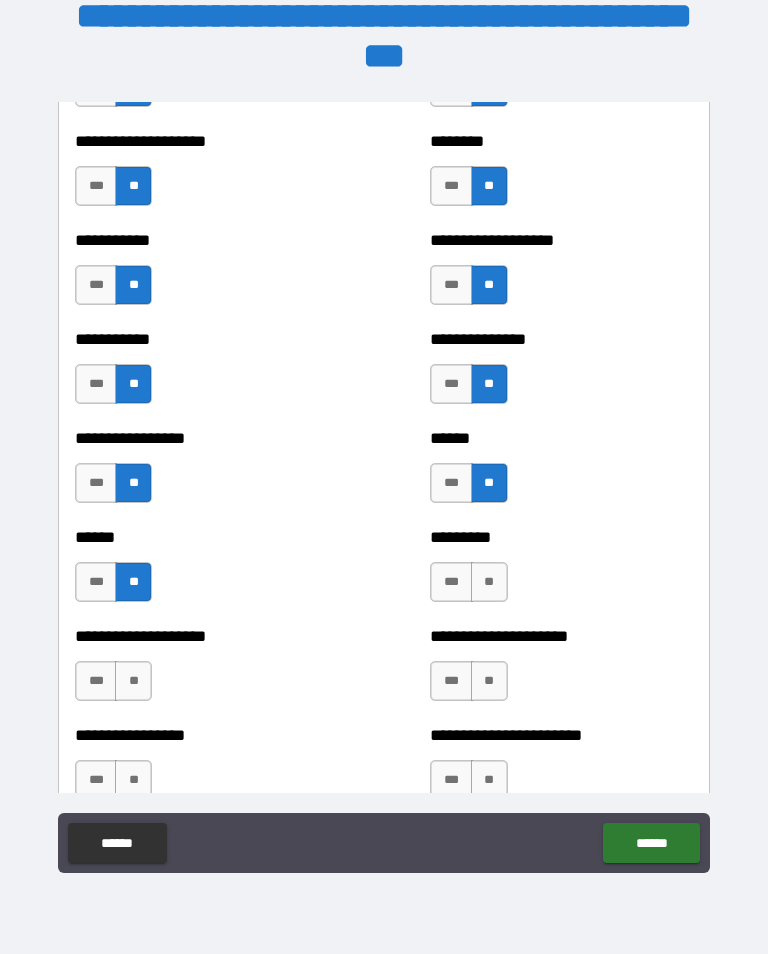 click on "**" at bounding box center (133, 681) 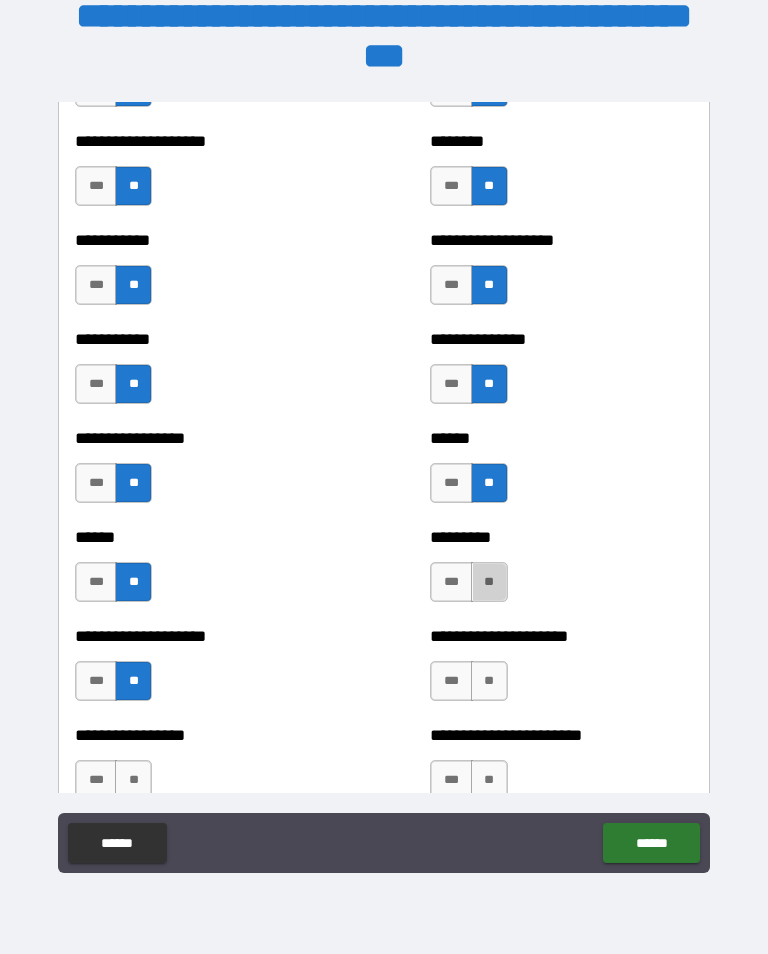 click on "**" at bounding box center (489, 582) 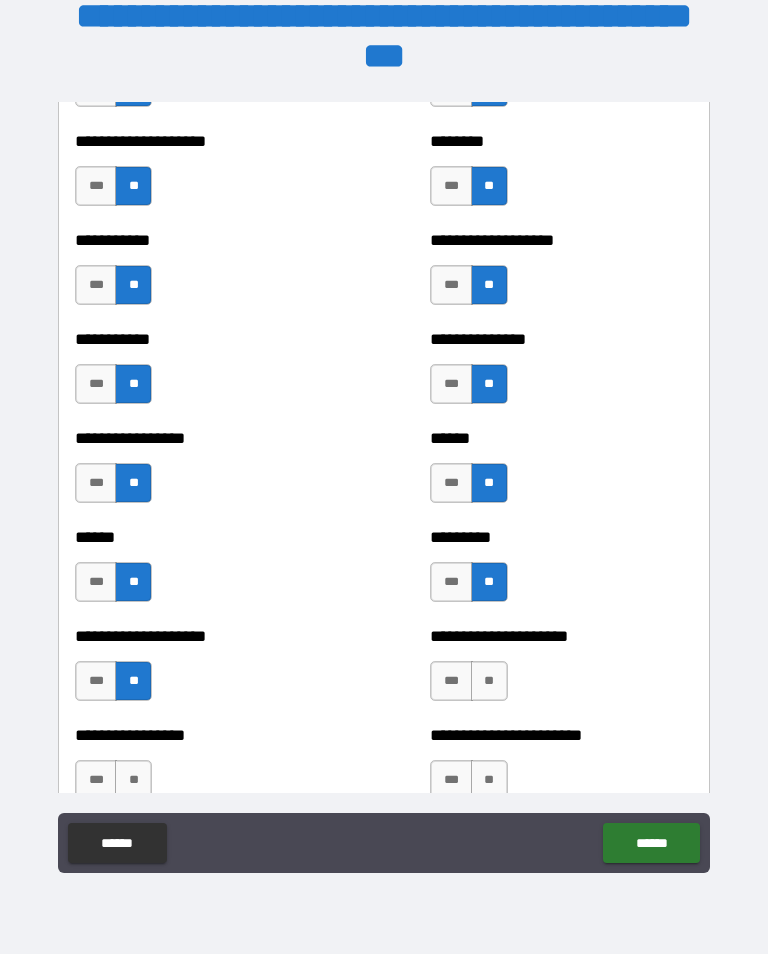 click on "**" at bounding box center (489, 681) 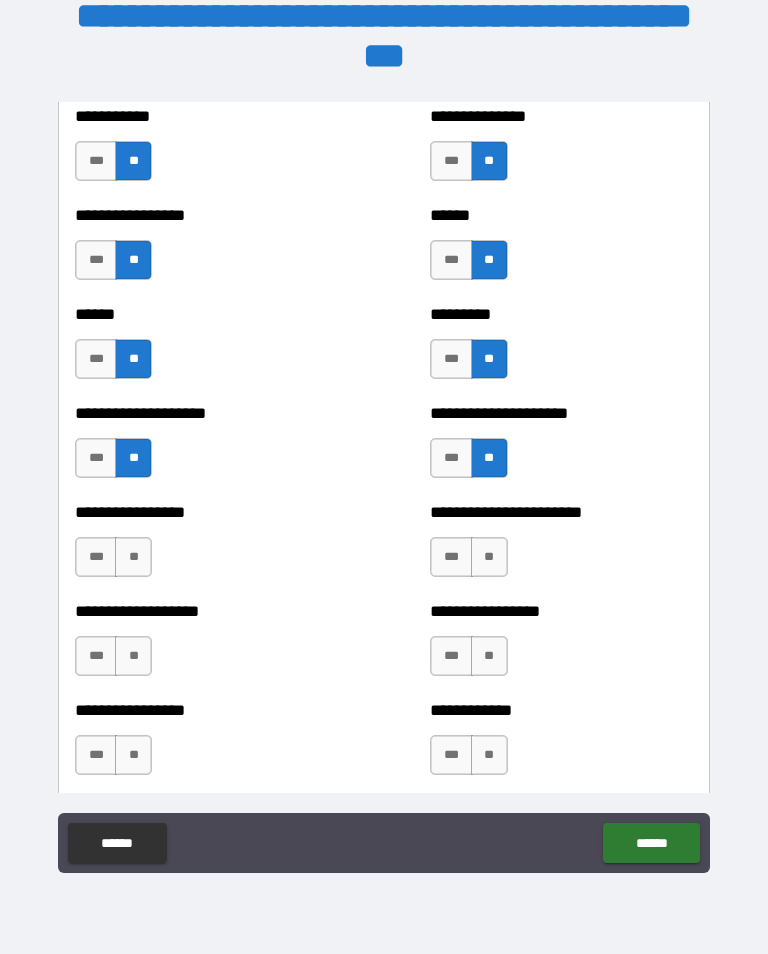 scroll, scrollTop: 3419, scrollLeft: 0, axis: vertical 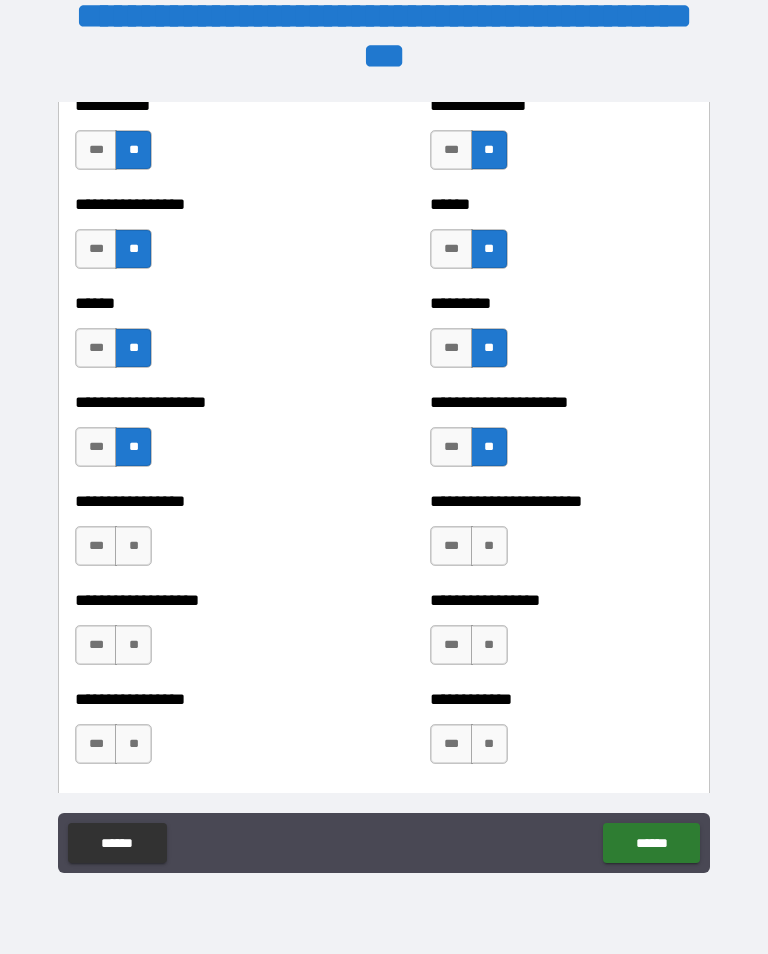 click on "**" at bounding box center [133, 546] 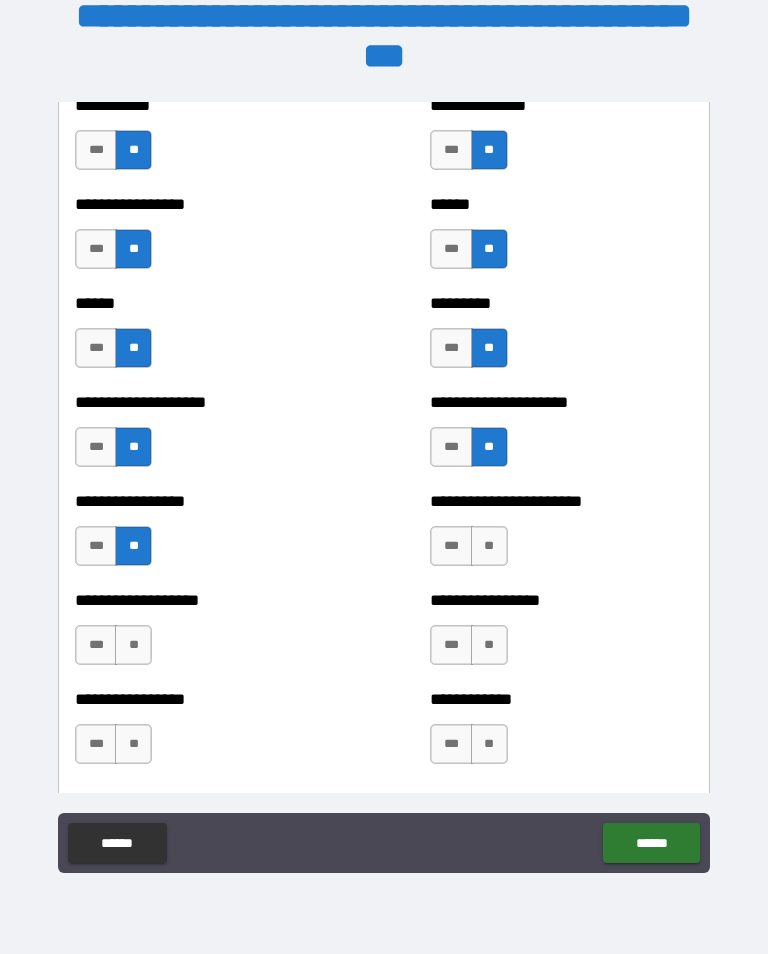 click on "**" at bounding box center [489, 546] 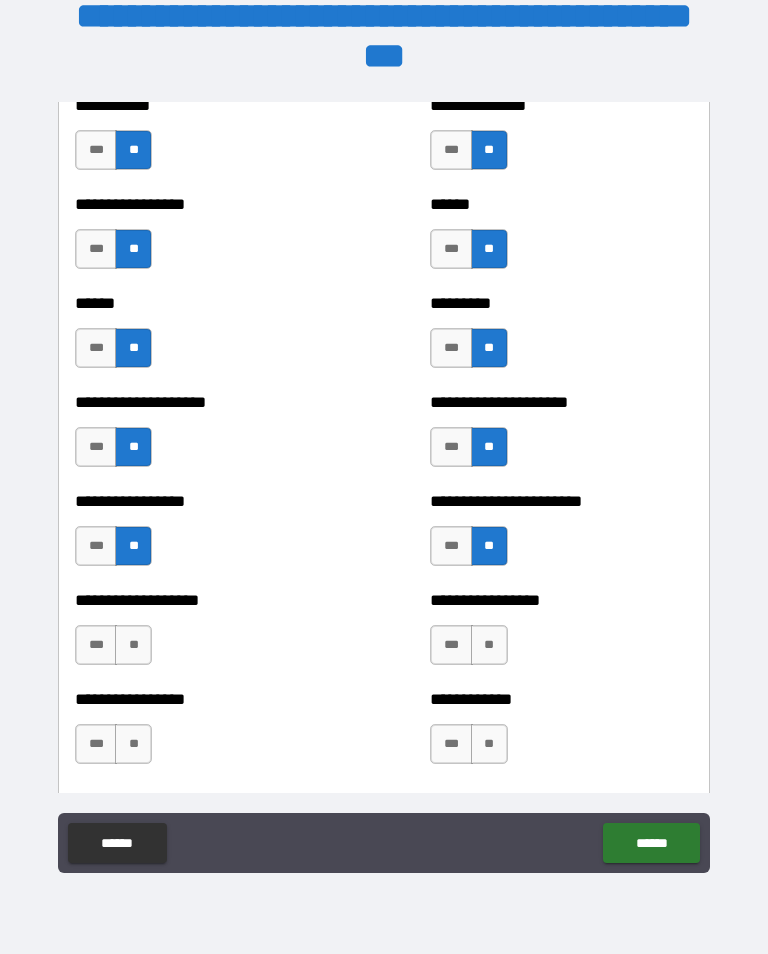 click on "**" at bounding box center [489, 645] 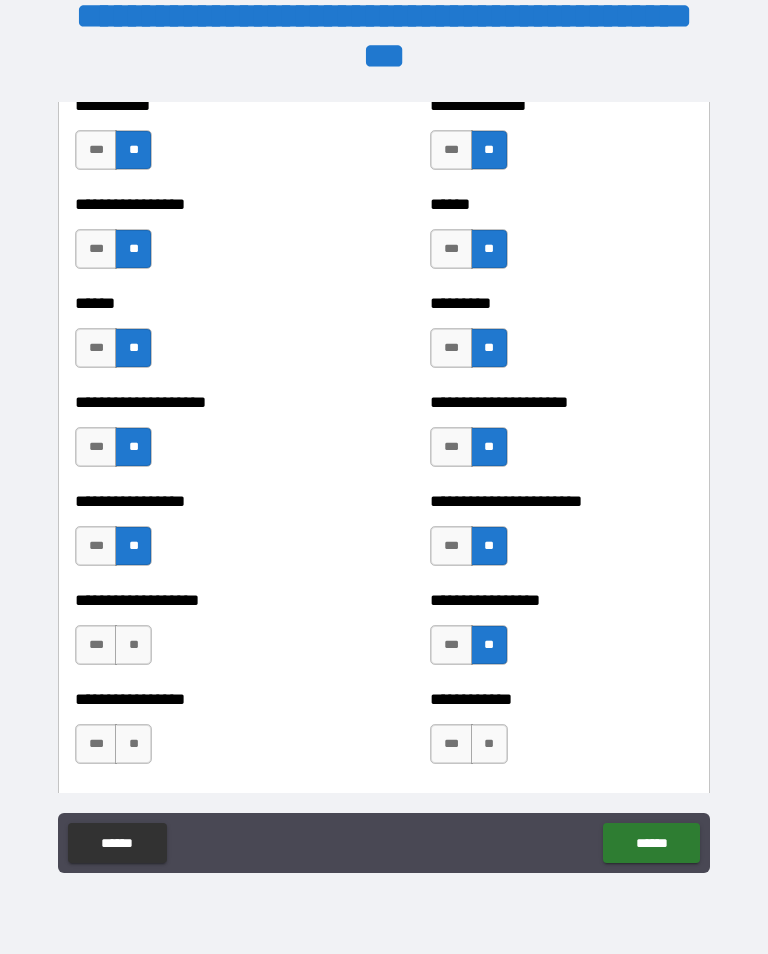 click on "**" at bounding box center (489, 744) 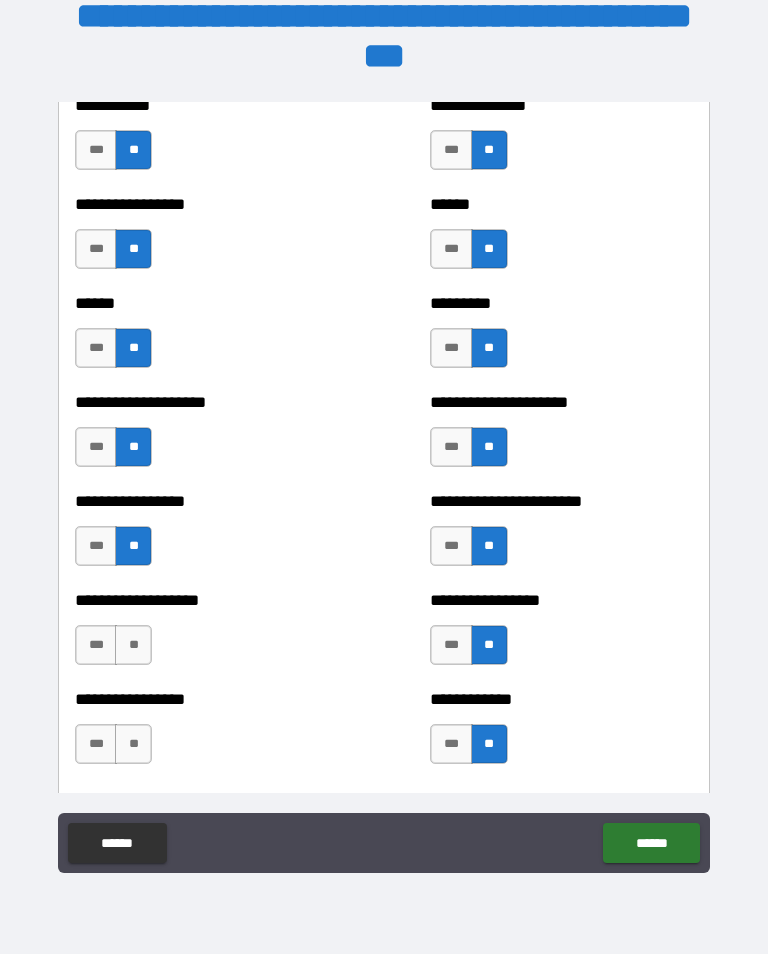 click on "**" at bounding box center (133, 645) 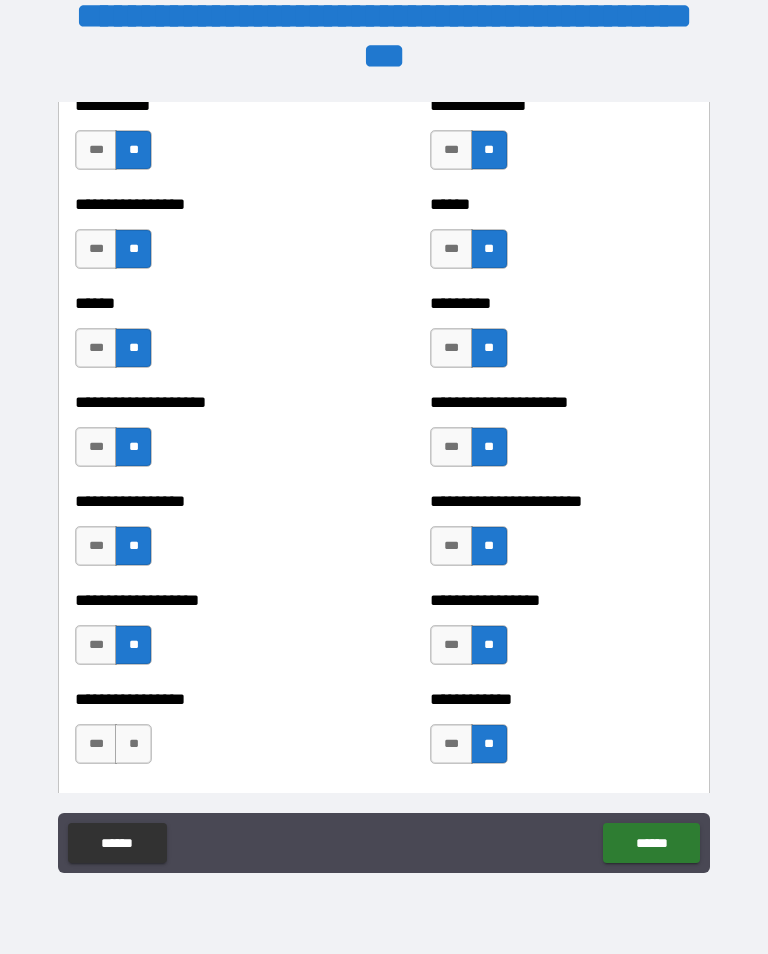 click on "**" at bounding box center [133, 744] 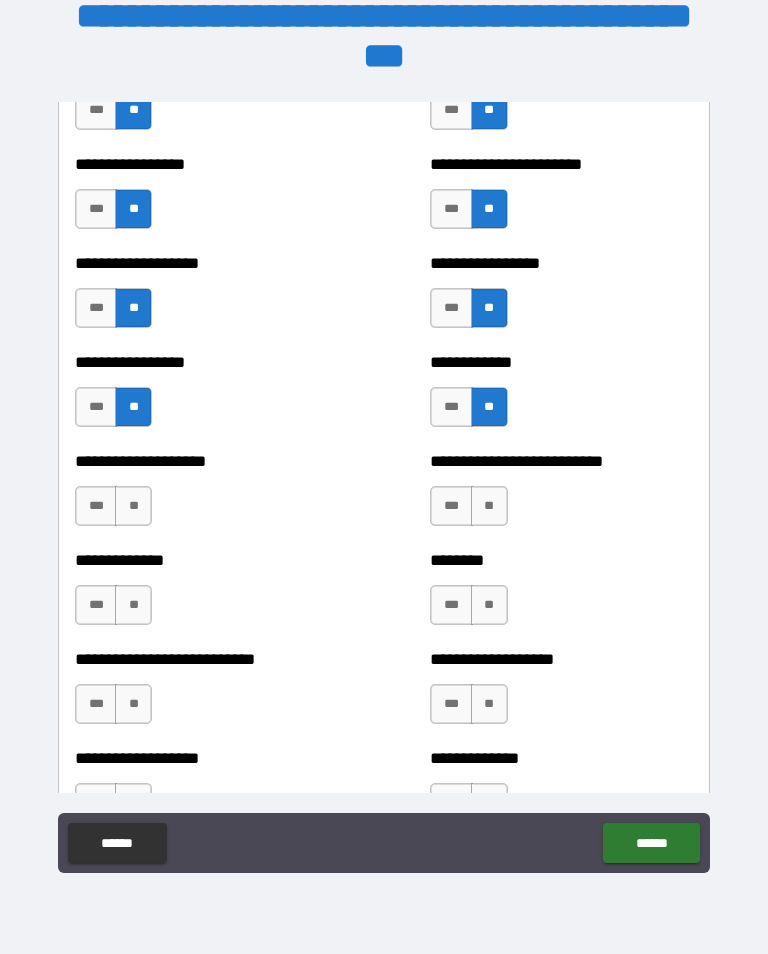 scroll, scrollTop: 3766, scrollLeft: 0, axis: vertical 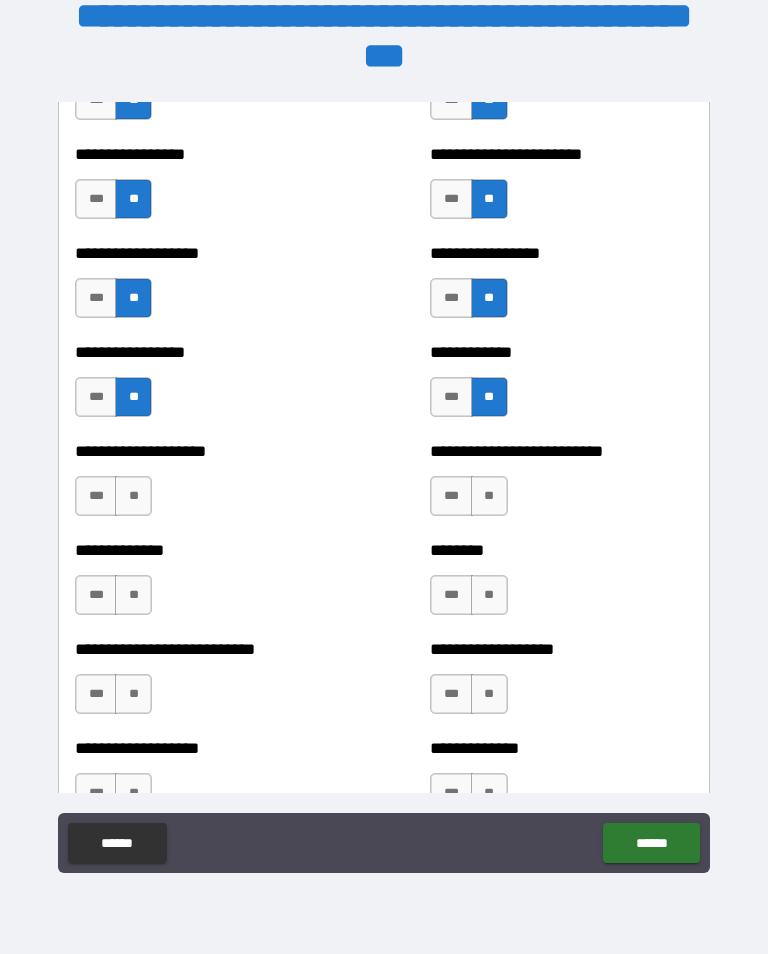 click on "**" at bounding box center (133, 496) 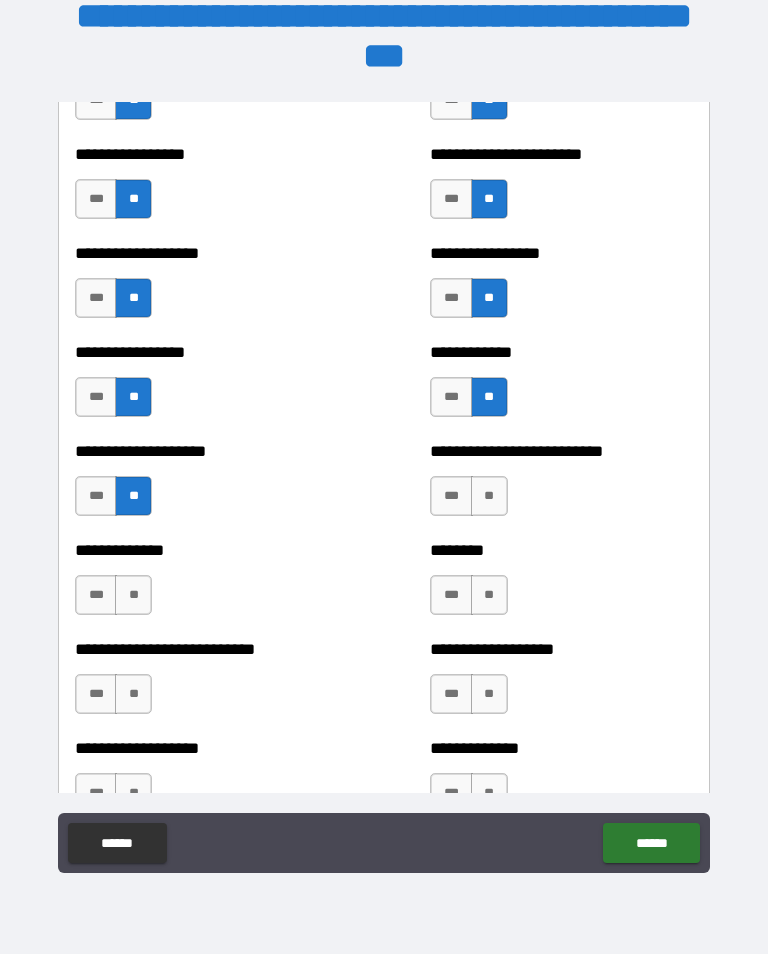 click on "**" at bounding box center [133, 595] 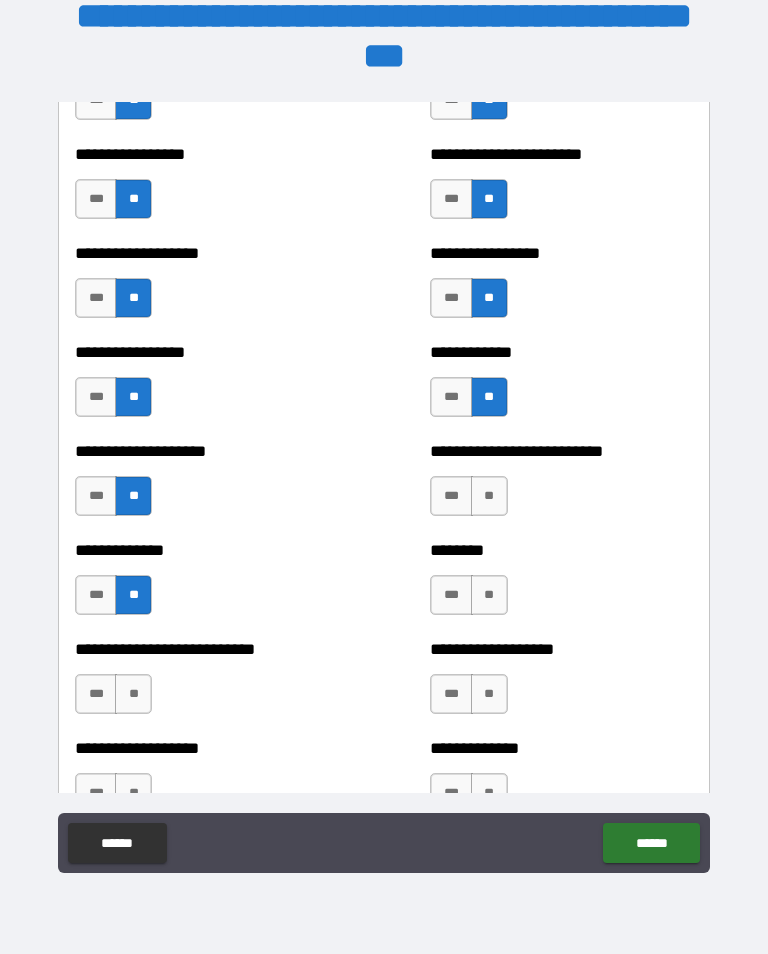 click on "**" at bounding box center (133, 694) 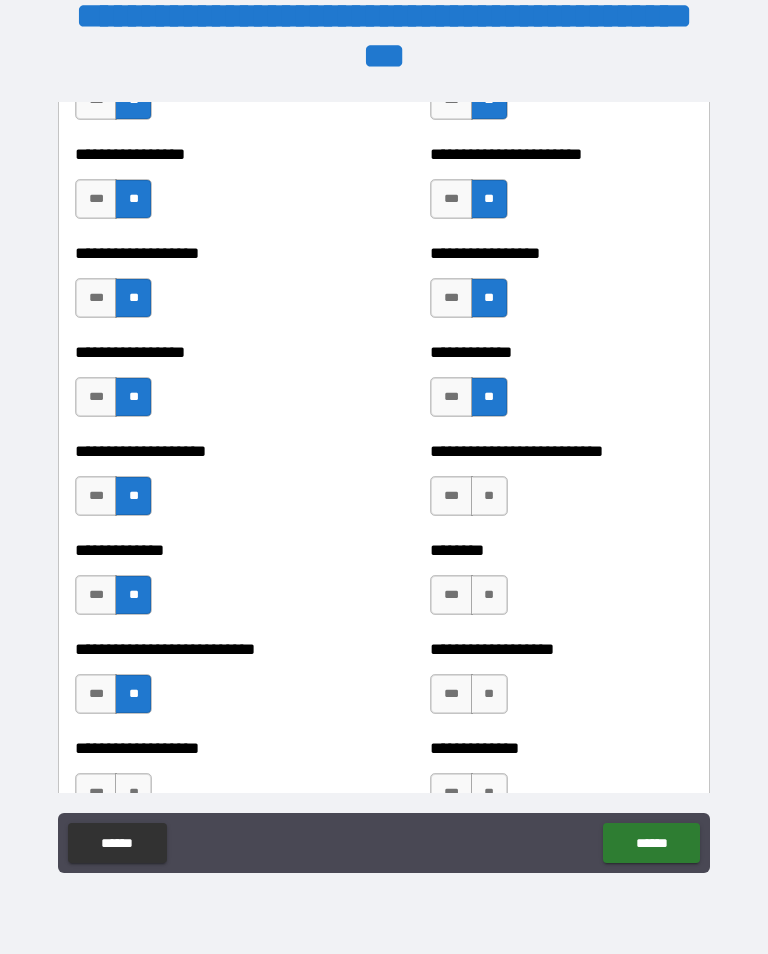 click on "**" at bounding box center [489, 496] 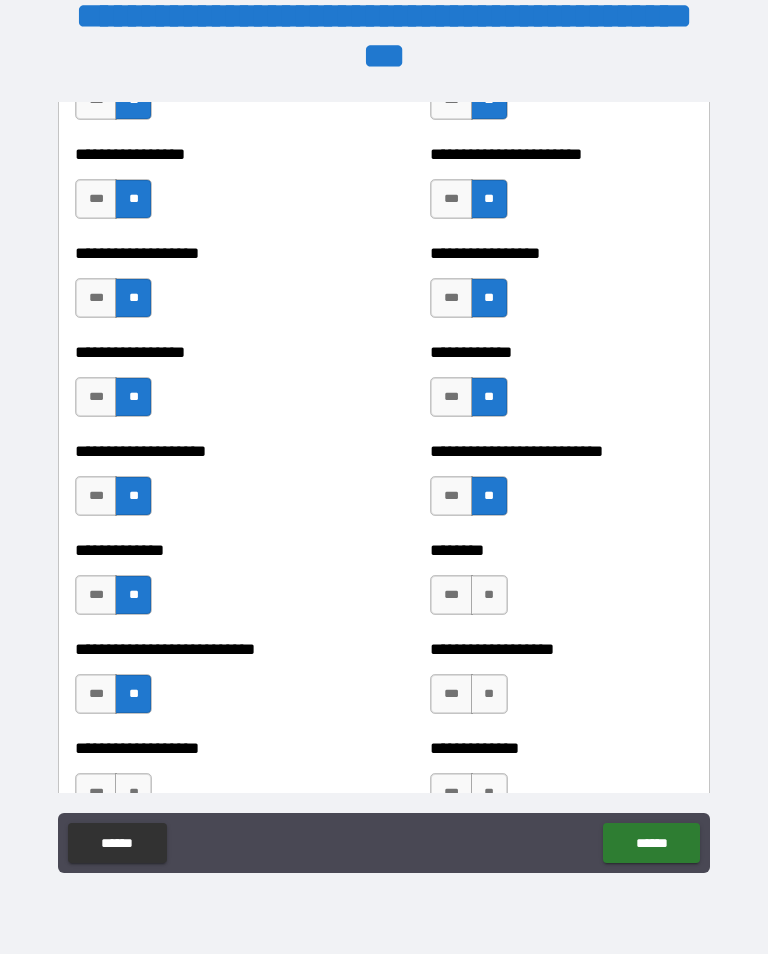click on "**" at bounding box center (489, 595) 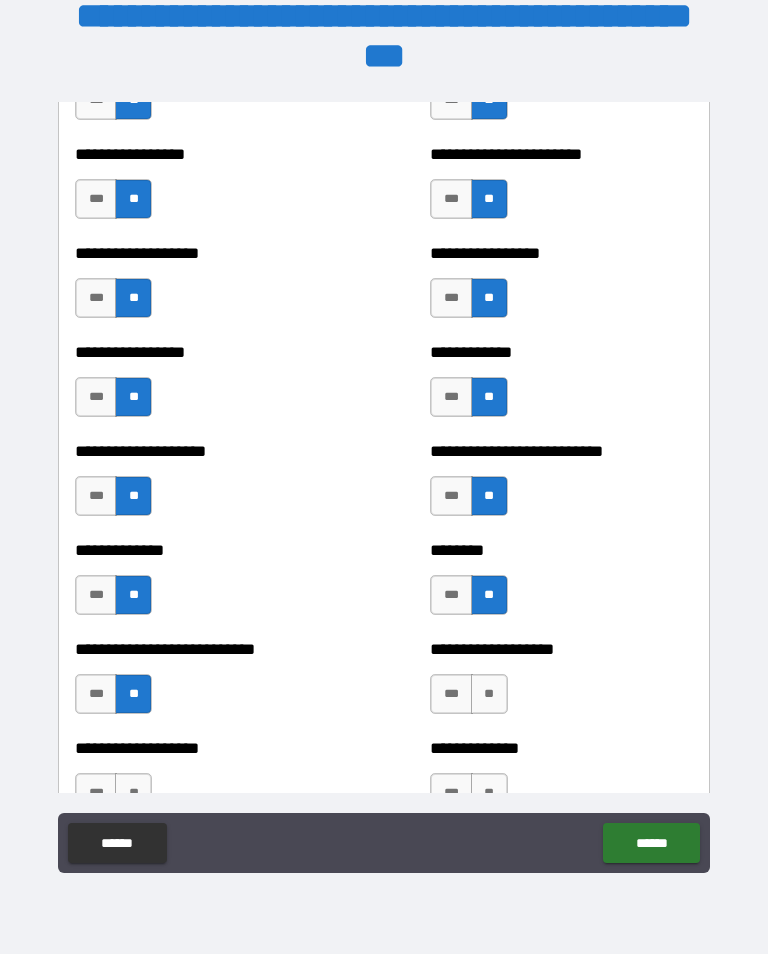 click on "**" at bounding box center [489, 694] 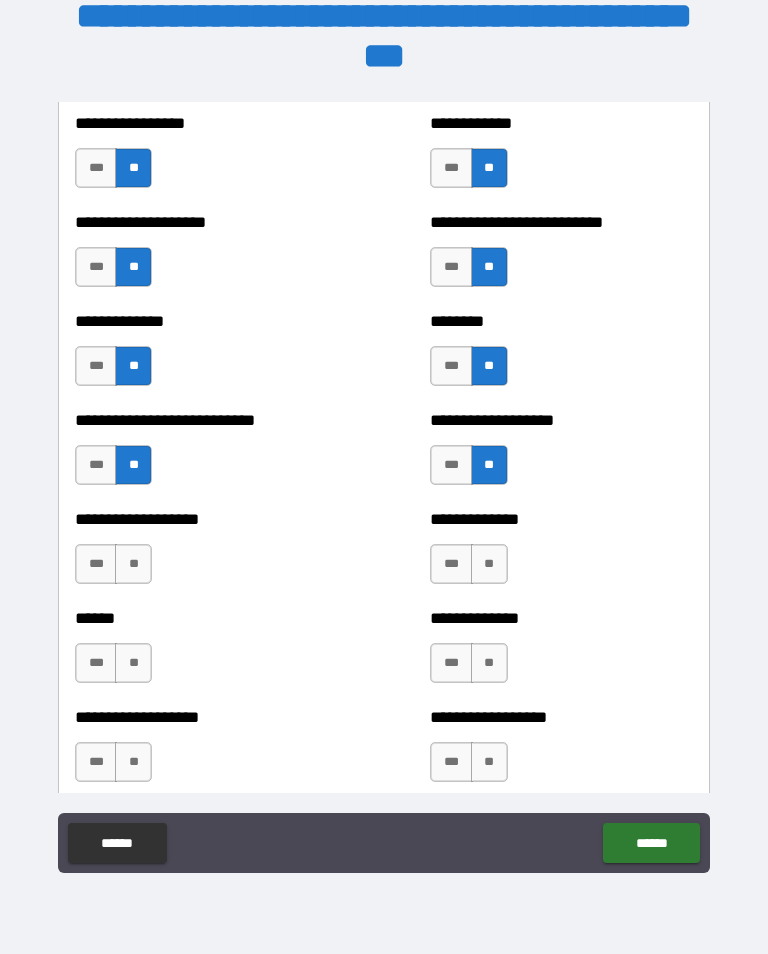 scroll, scrollTop: 3997, scrollLeft: 0, axis: vertical 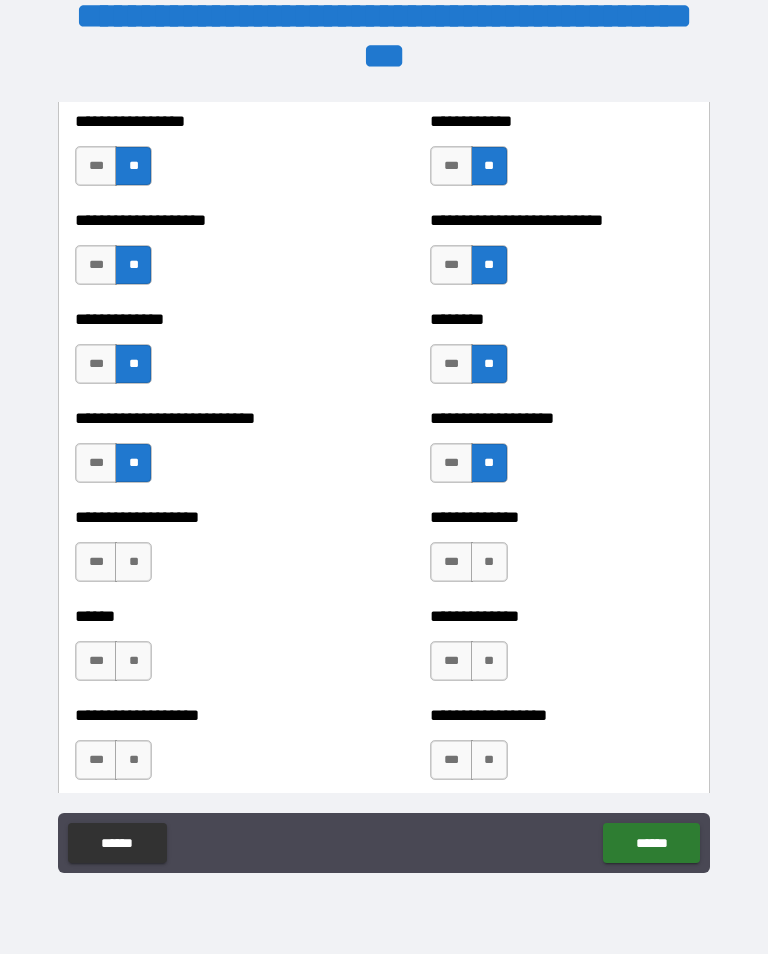 click on "**" at bounding box center [489, 562] 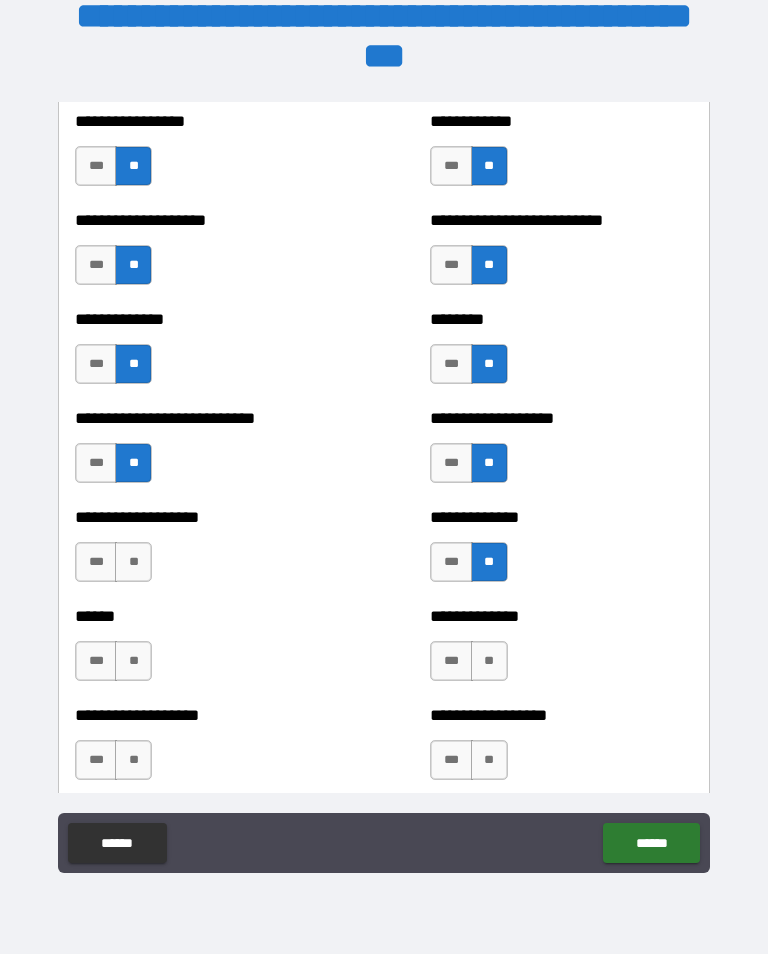 click on "**" at bounding box center (489, 661) 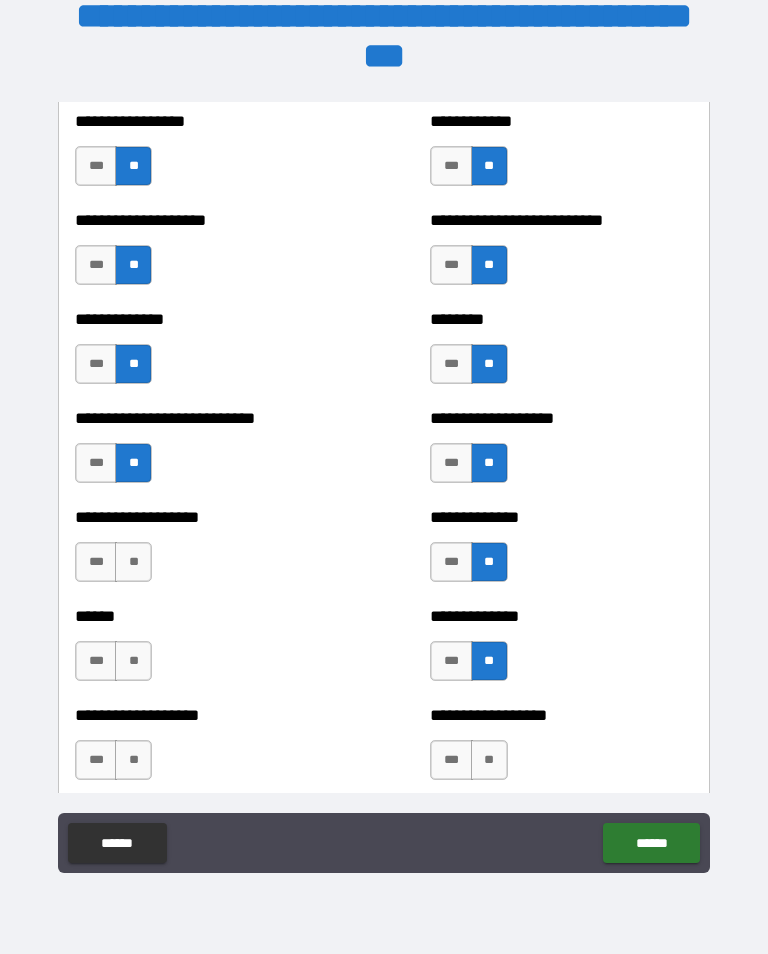 click on "**" at bounding box center [133, 562] 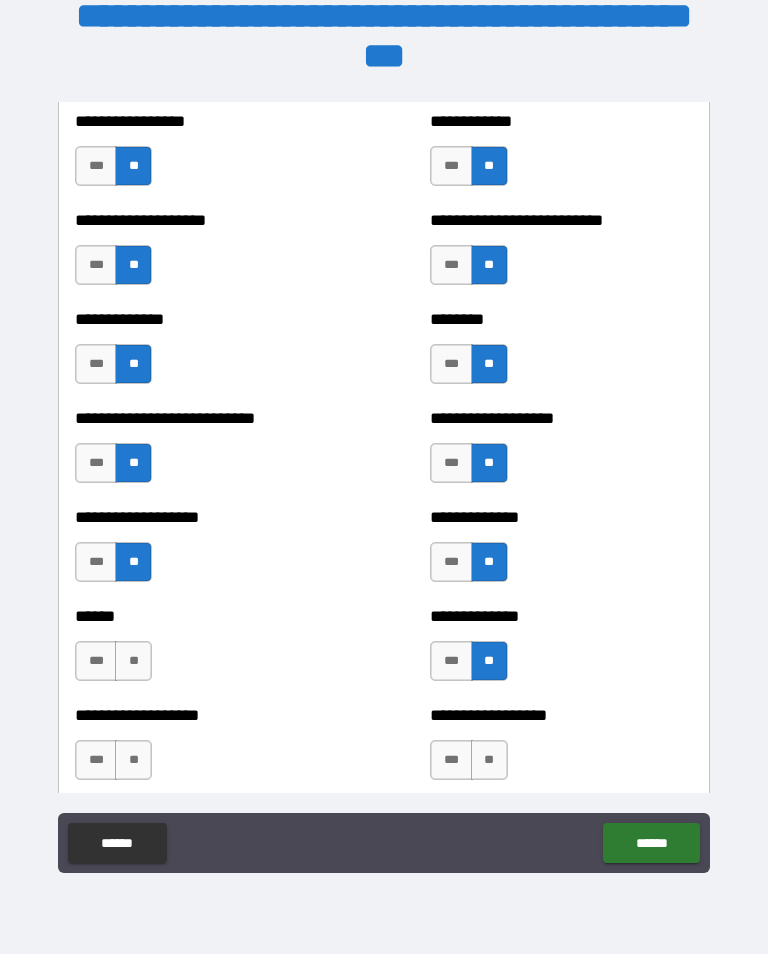 click on "**" at bounding box center [133, 661] 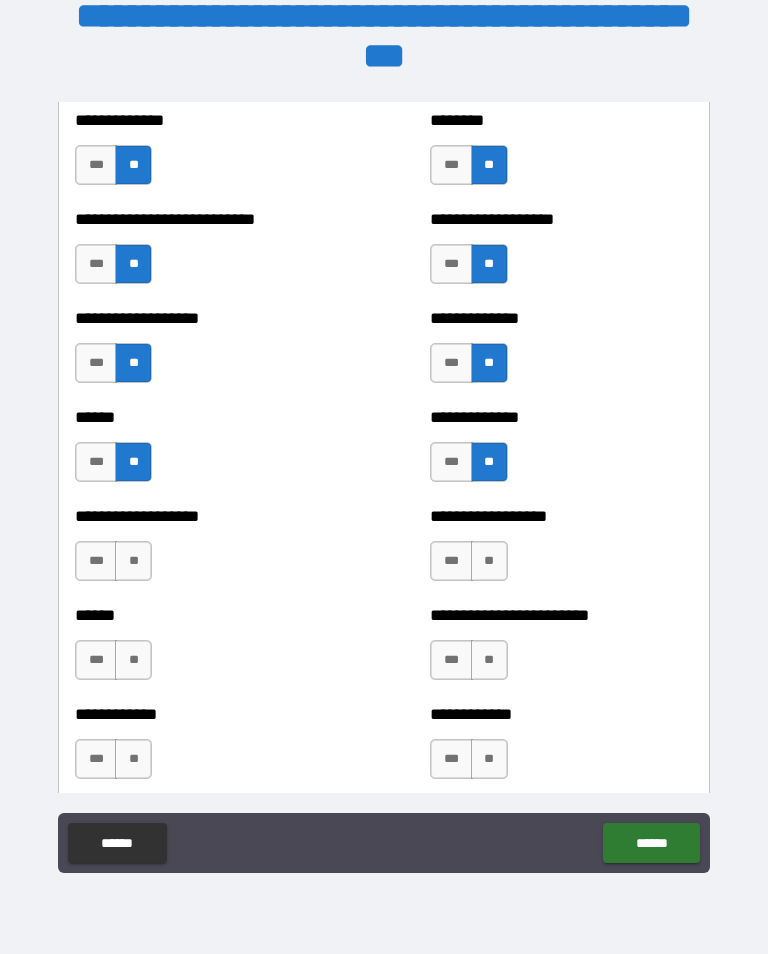 scroll, scrollTop: 4199, scrollLeft: 0, axis: vertical 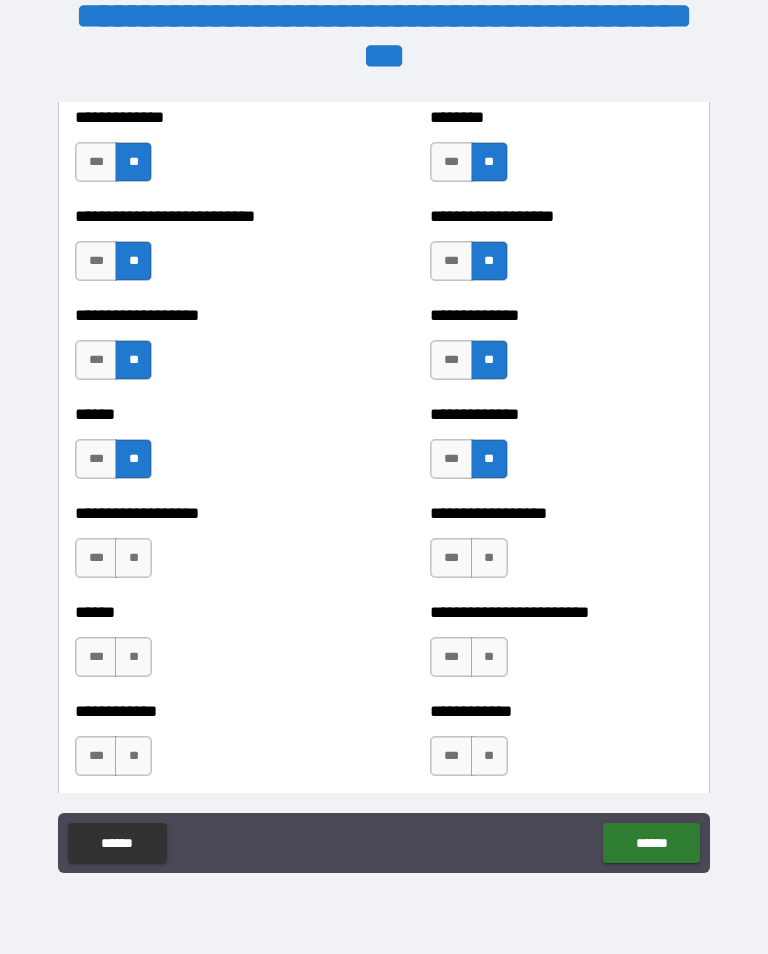 click on "**" at bounding box center [133, 558] 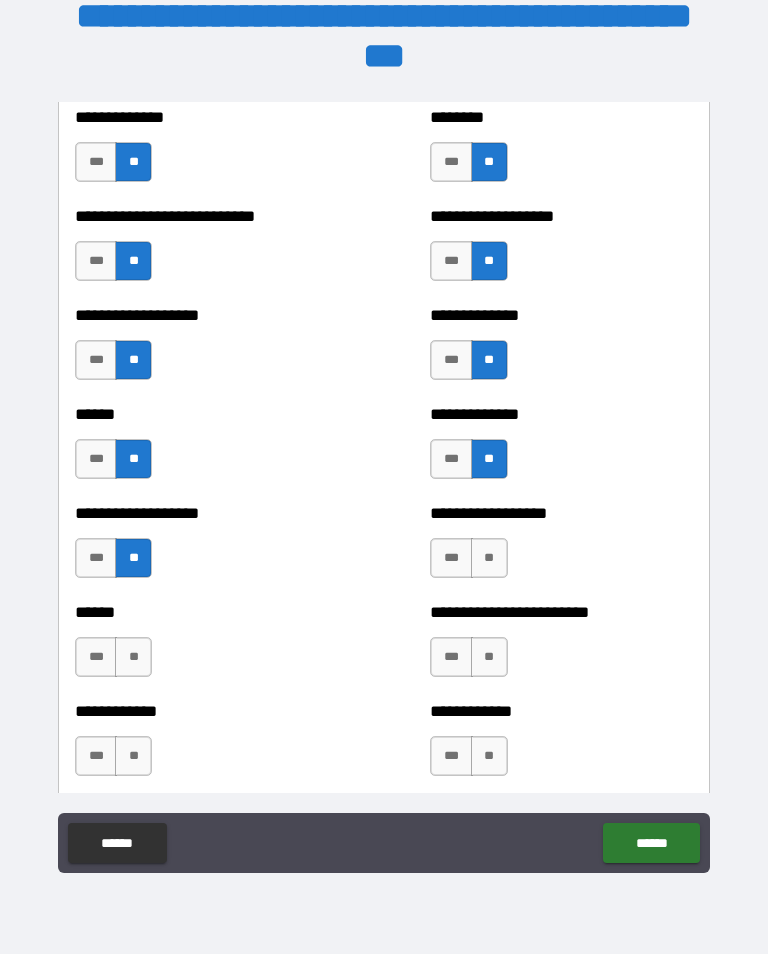 click on "**" at bounding box center (133, 657) 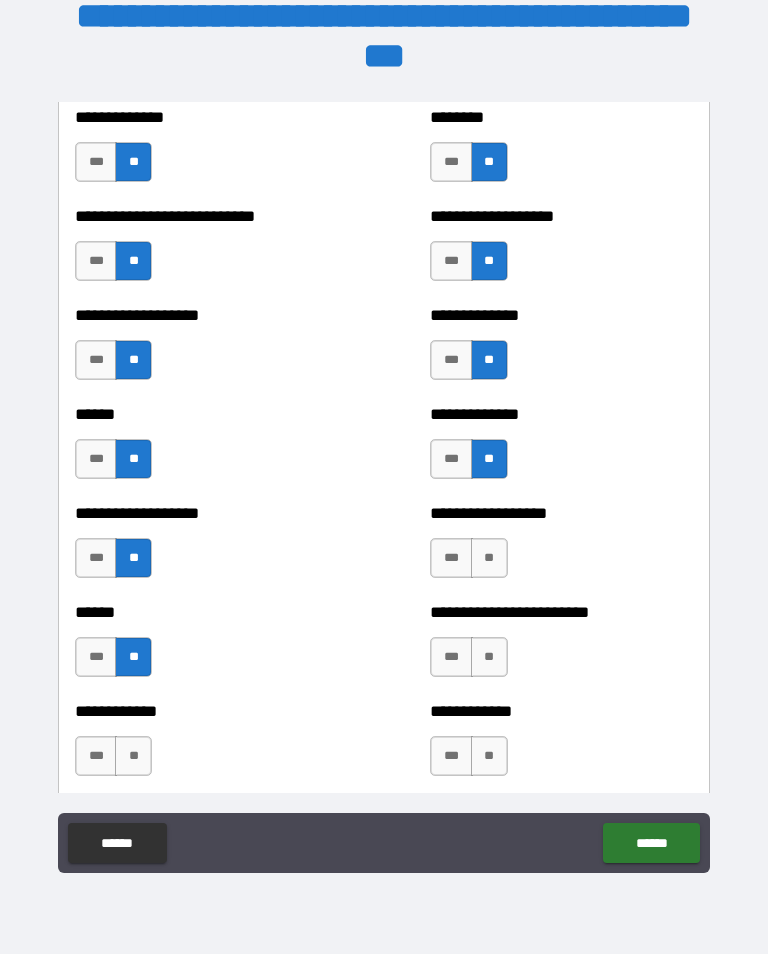 click on "**" at bounding box center (133, 756) 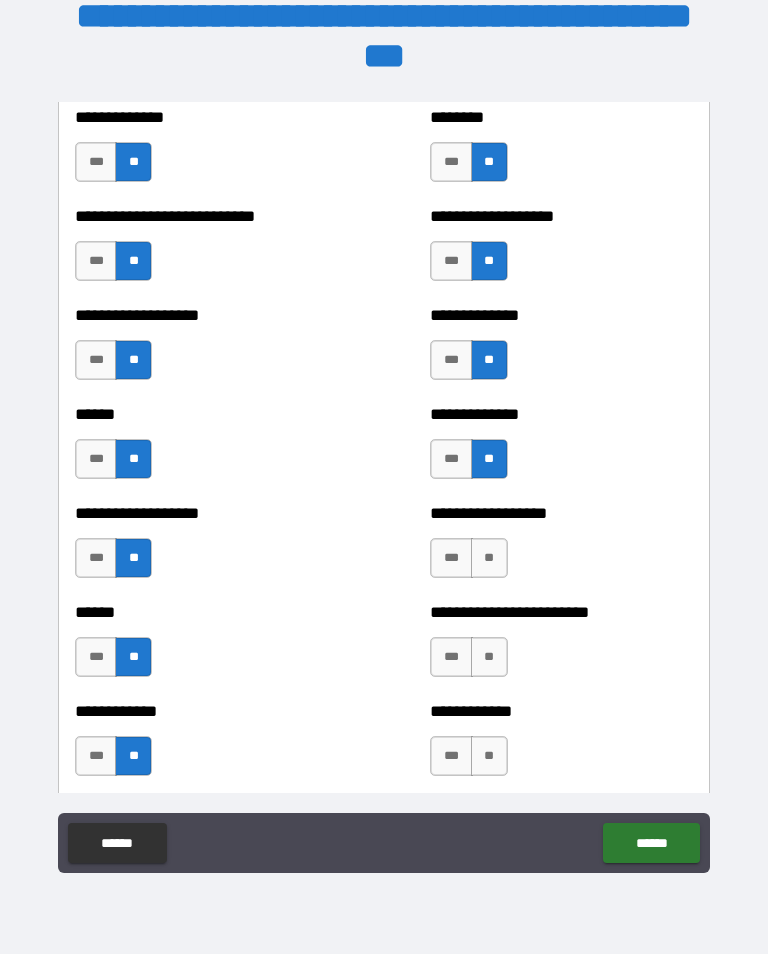 click on "**" at bounding box center [489, 558] 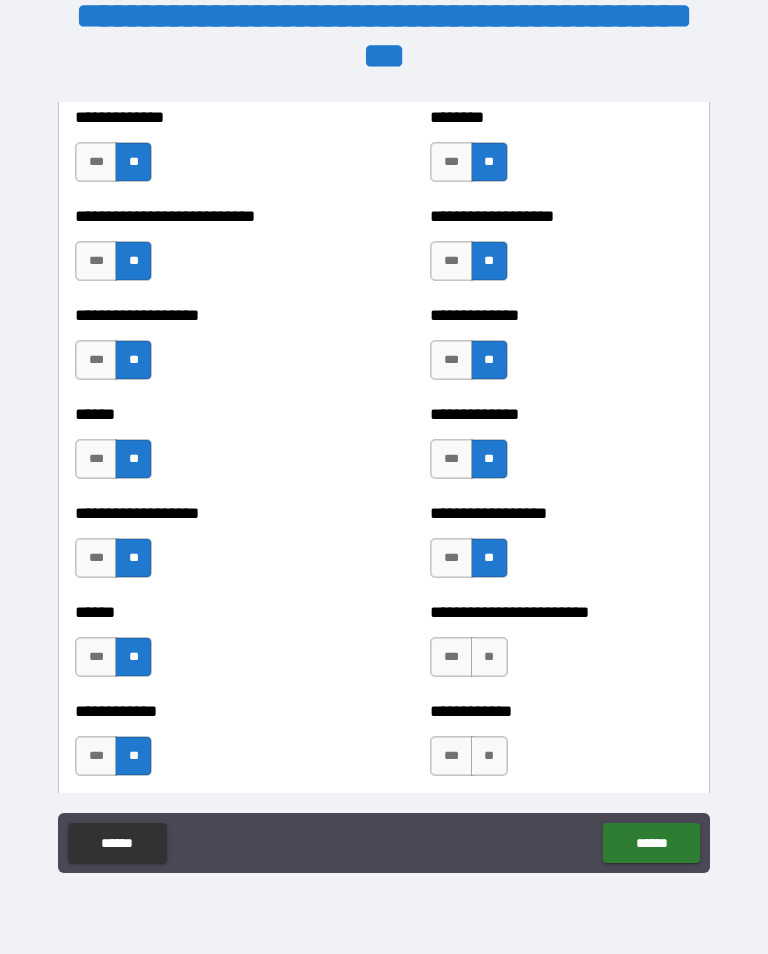 click on "**" at bounding box center (489, 657) 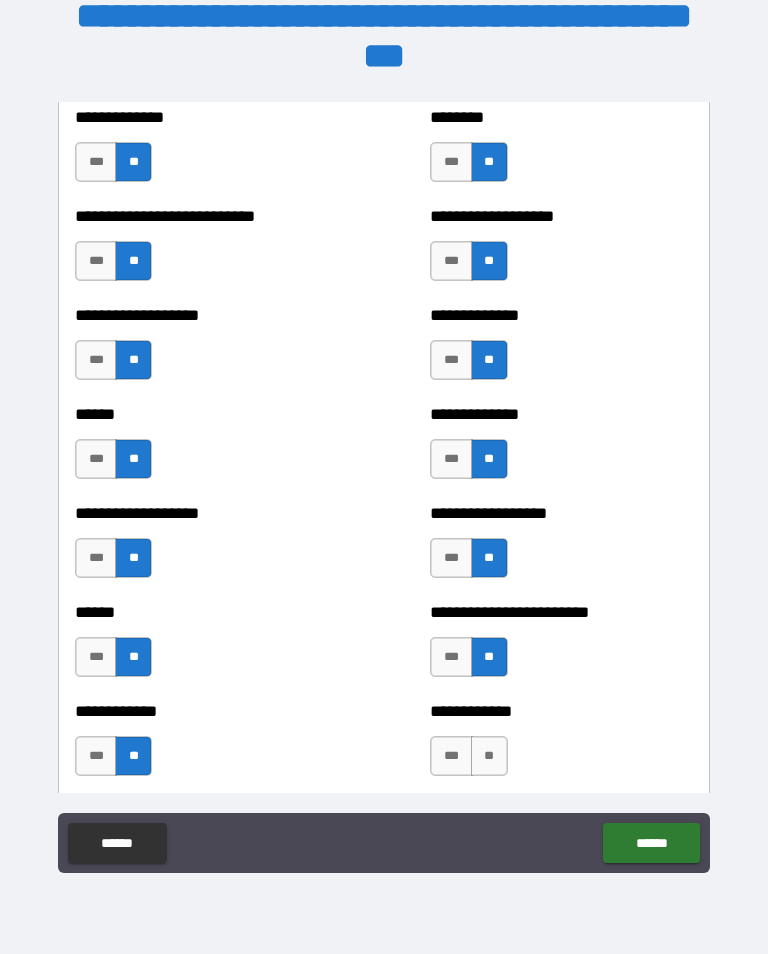 click on "**" at bounding box center (489, 756) 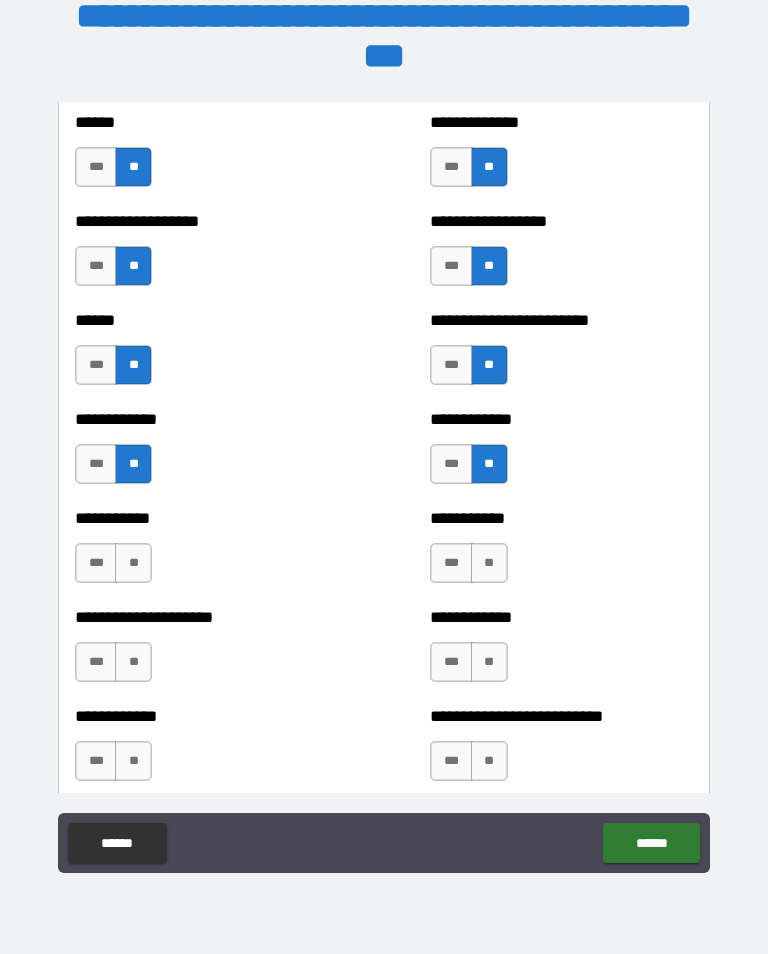 scroll, scrollTop: 4493, scrollLeft: 0, axis: vertical 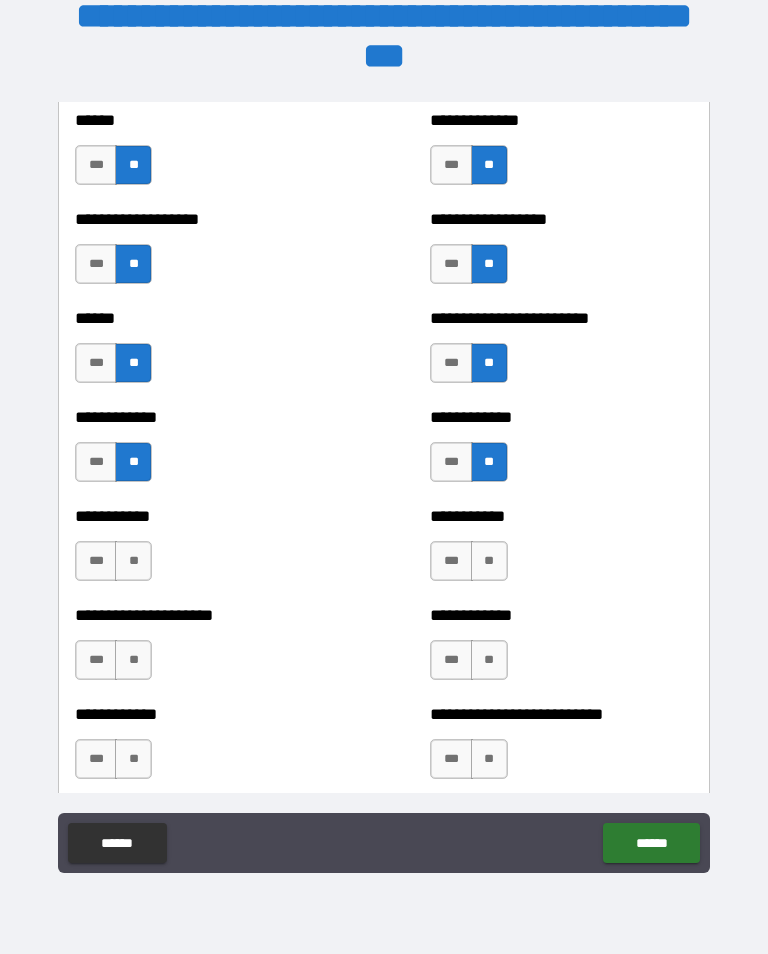 click on "**" at bounding box center (489, 561) 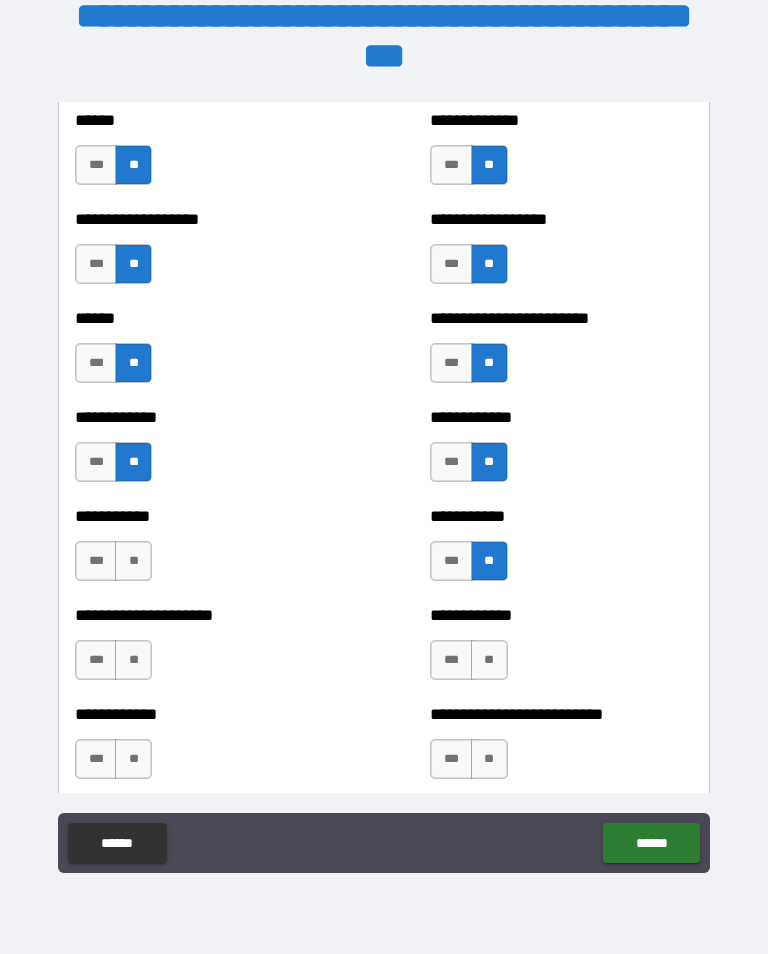 click on "**" at bounding box center (133, 561) 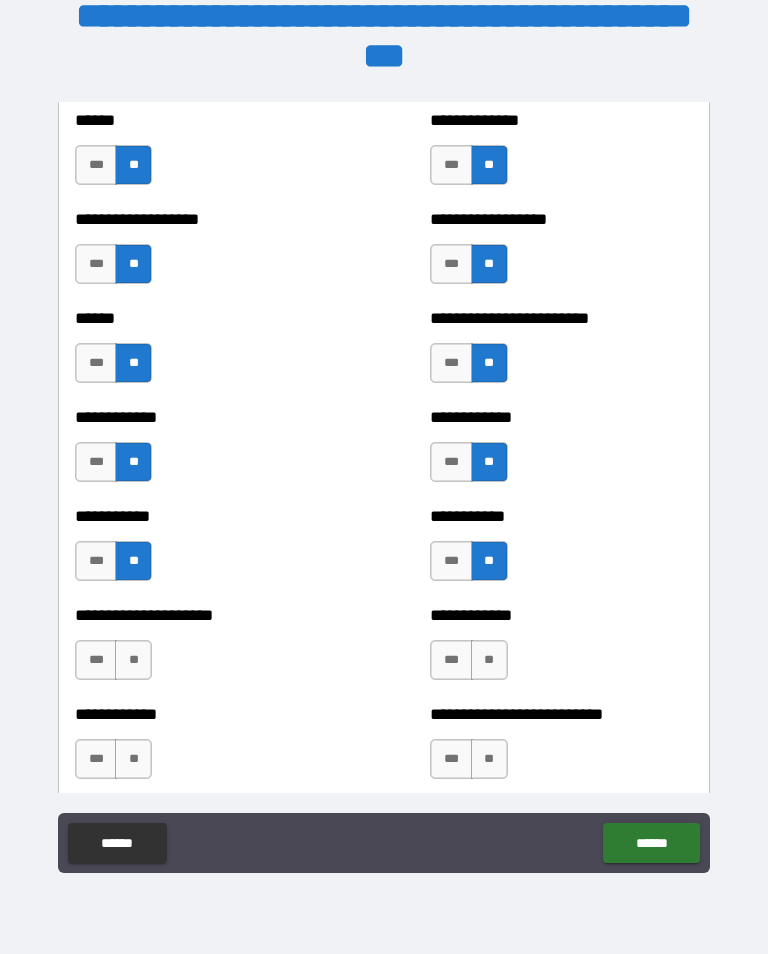 click on "**" at bounding box center [133, 660] 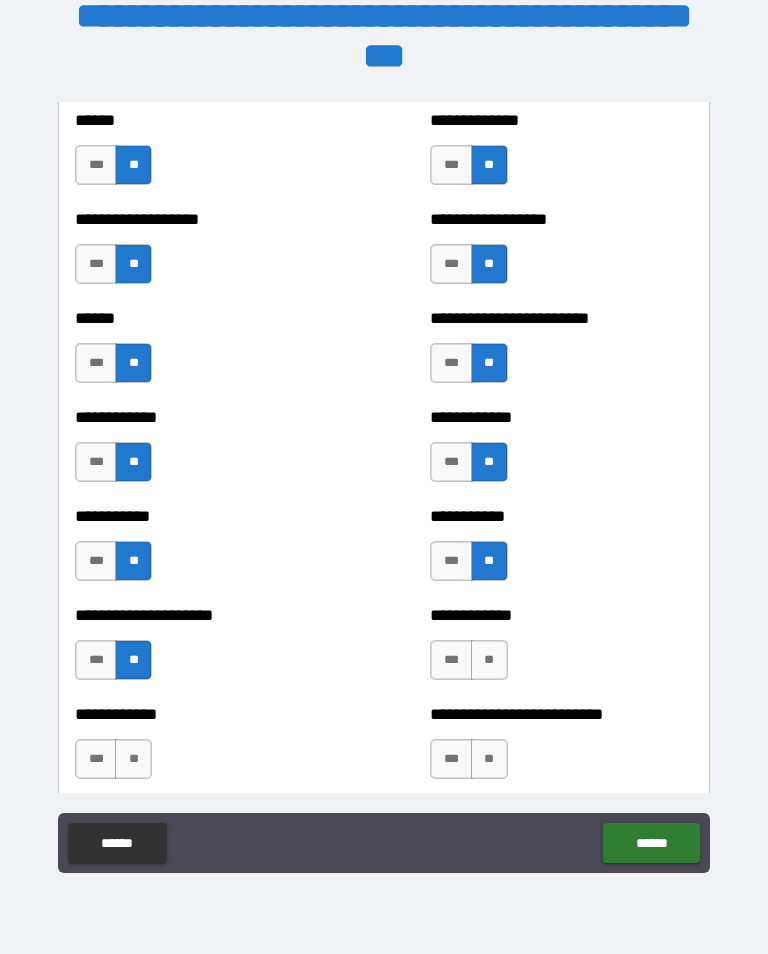 click on "**" at bounding box center (489, 660) 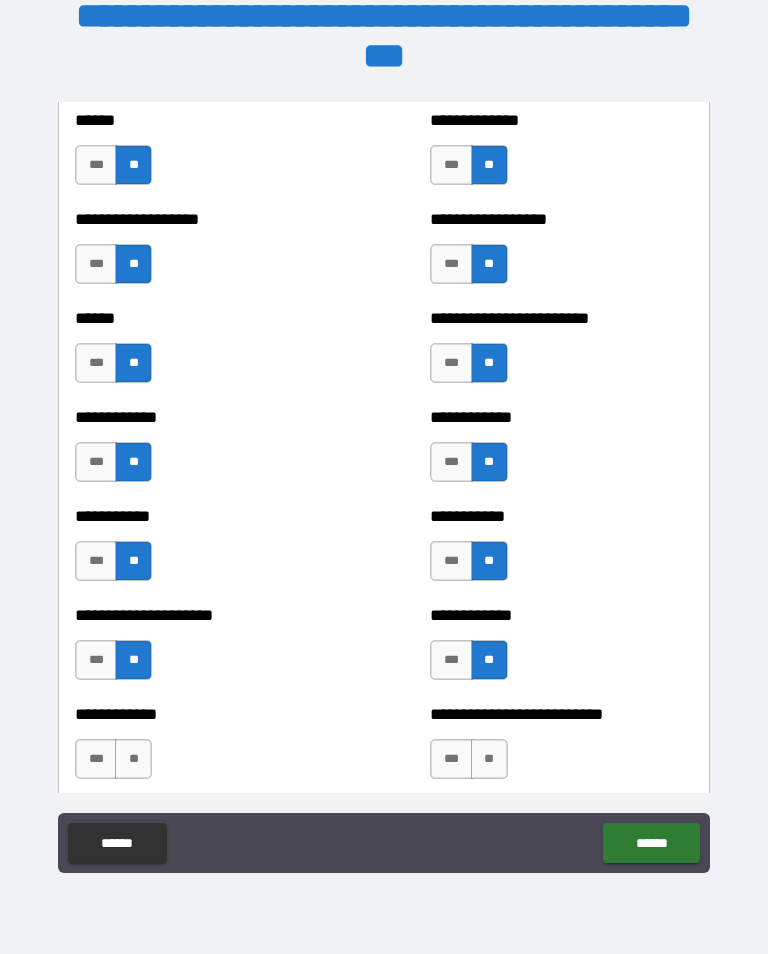 click on "**" at bounding box center [133, 759] 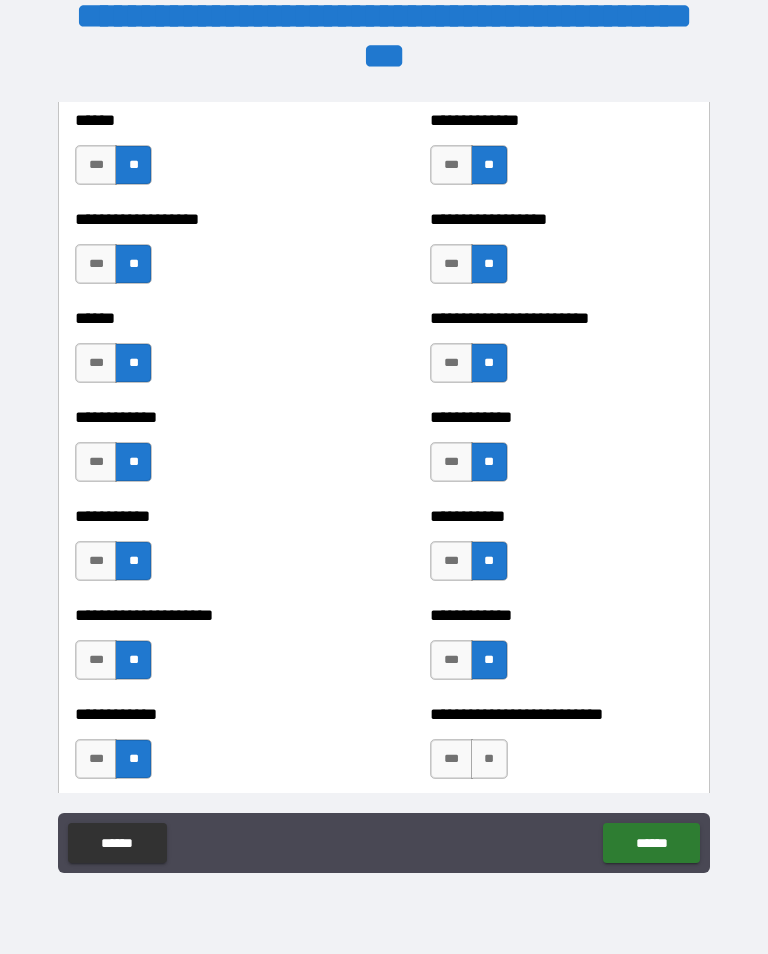 click on "**" at bounding box center (489, 759) 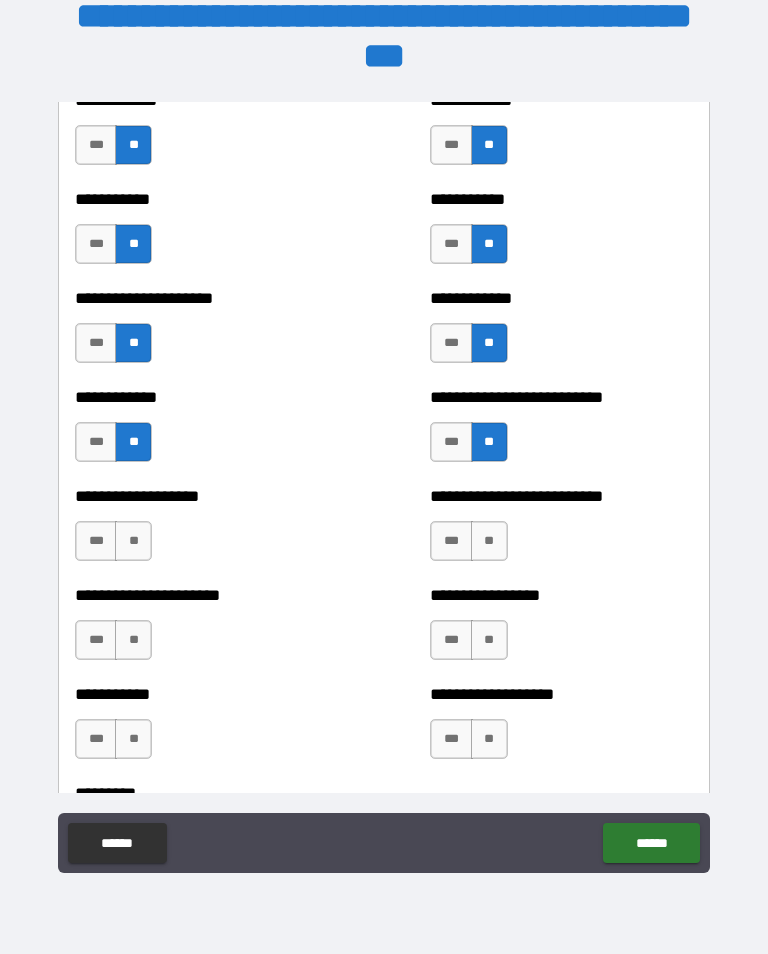 scroll, scrollTop: 4865, scrollLeft: 0, axis: vertical 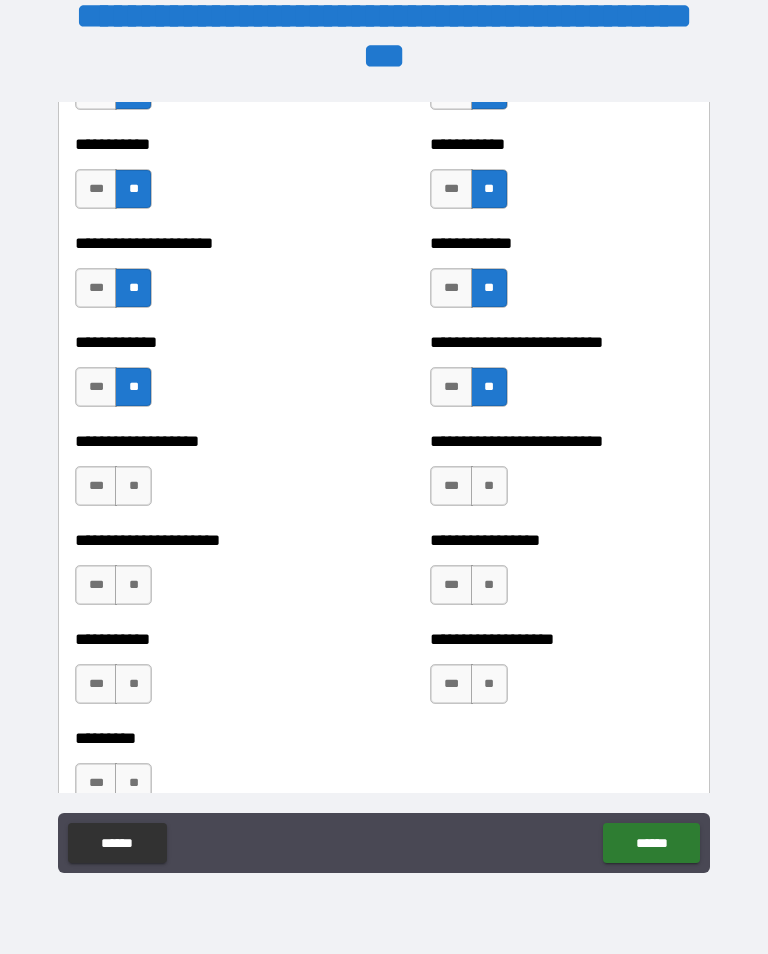 click on "**" at bounding box center [133, 486] 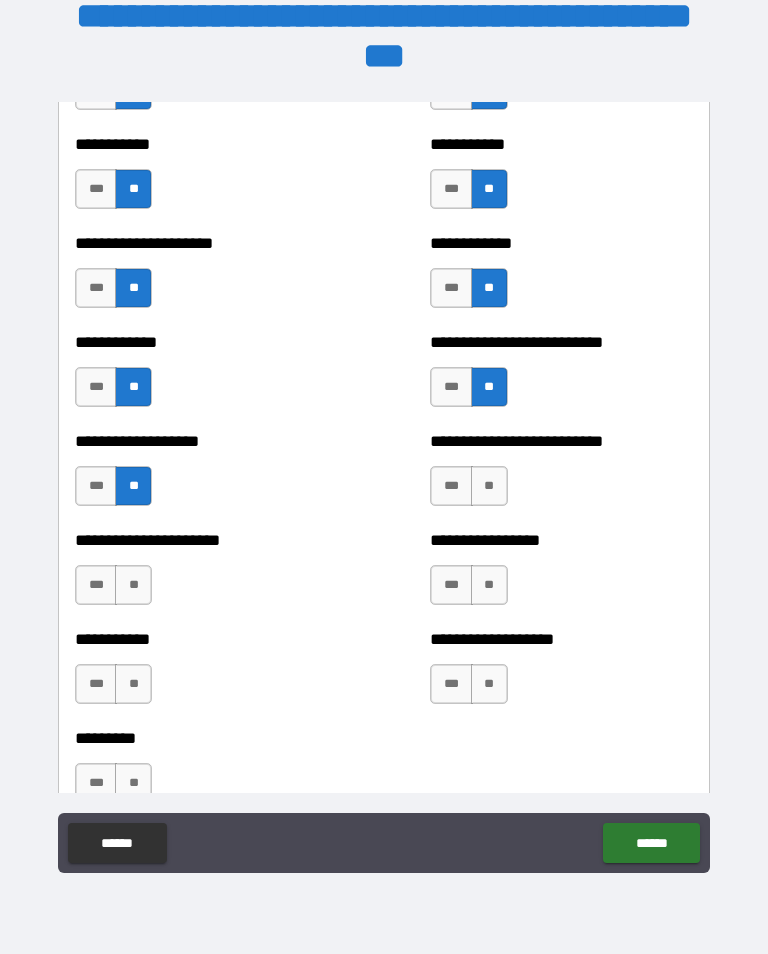 click on "**" at bounding box center (133, 585) 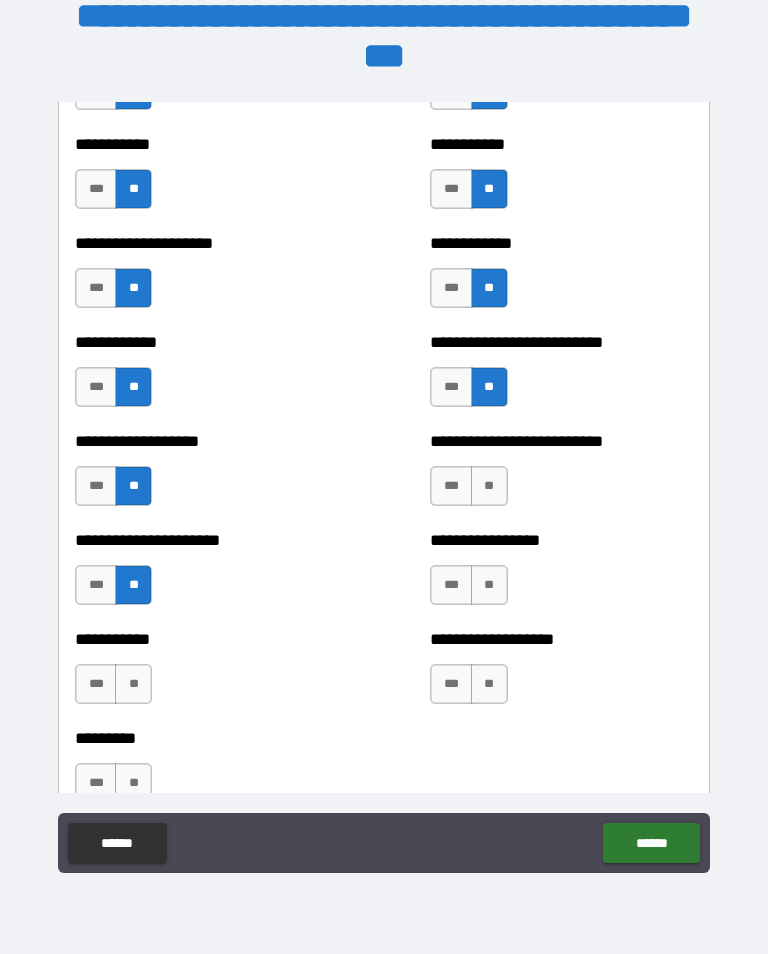 click on "**" at bounding box center (133, 684) 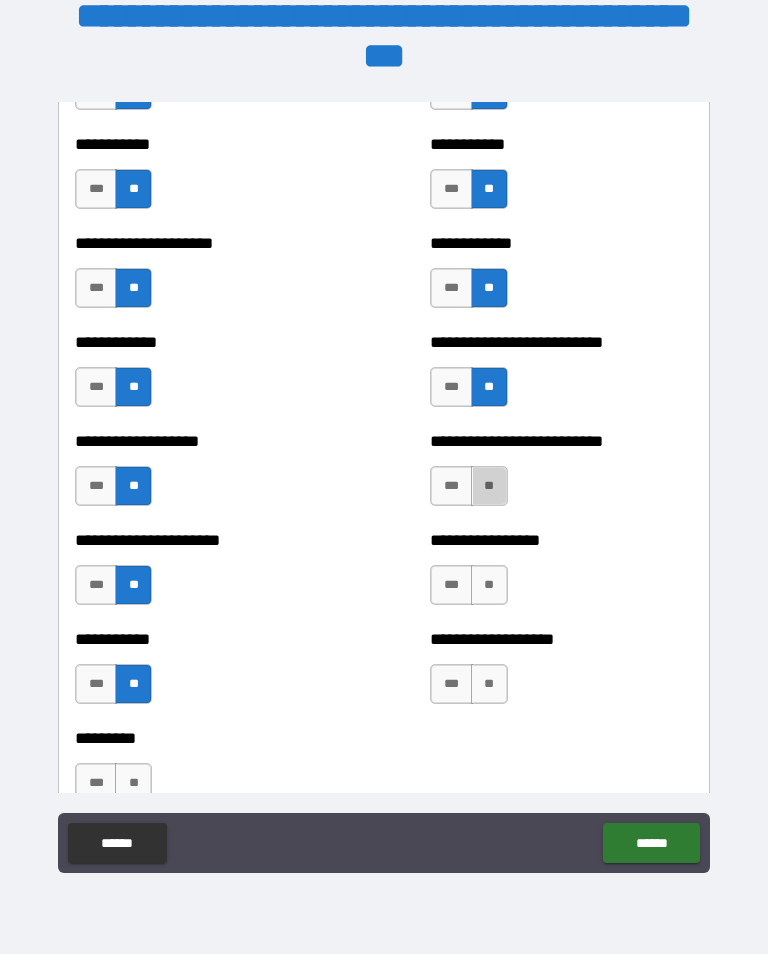 click on "**" at bounding box center (489, 486) 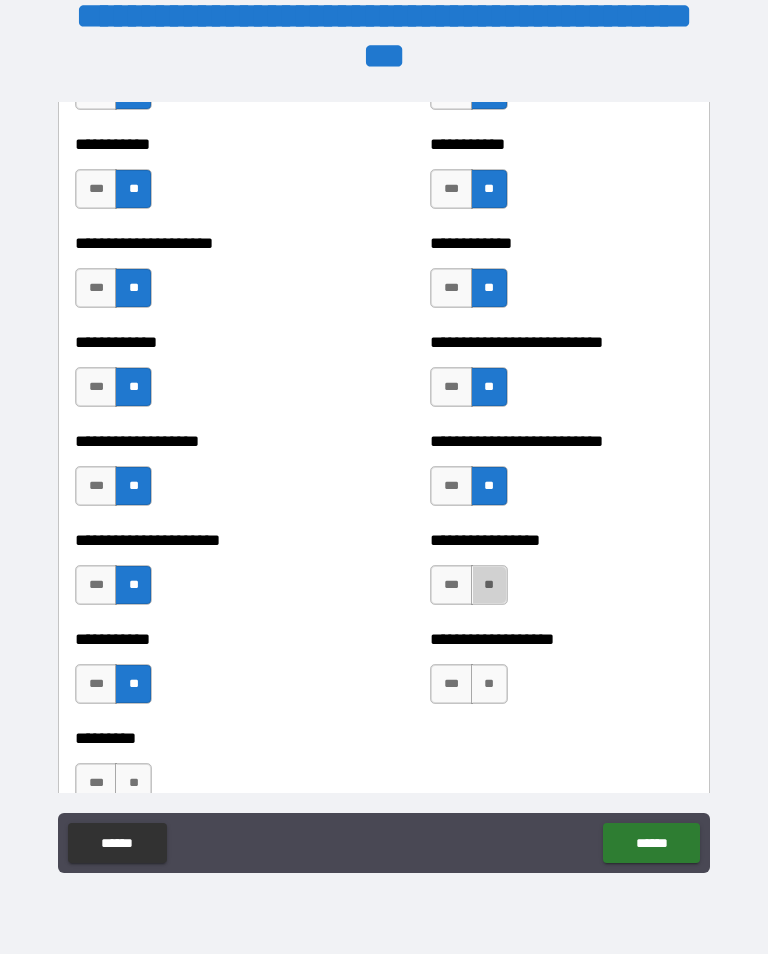 click on "**" at bounding box center (489, 585) 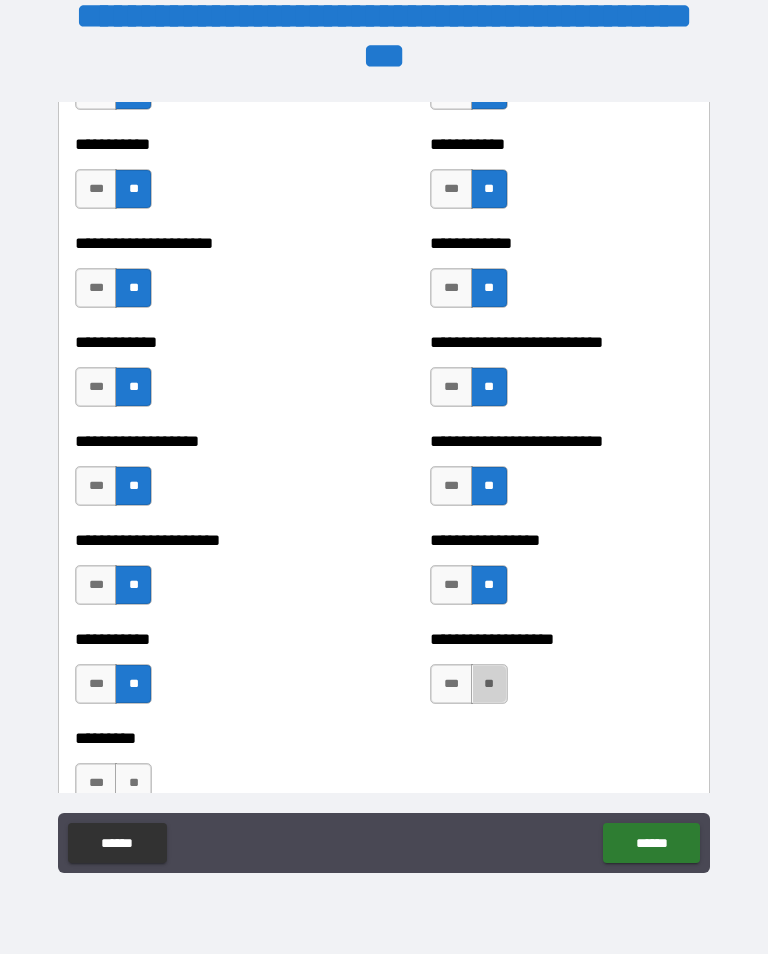 click on "**" at bounding box center [489, 684] 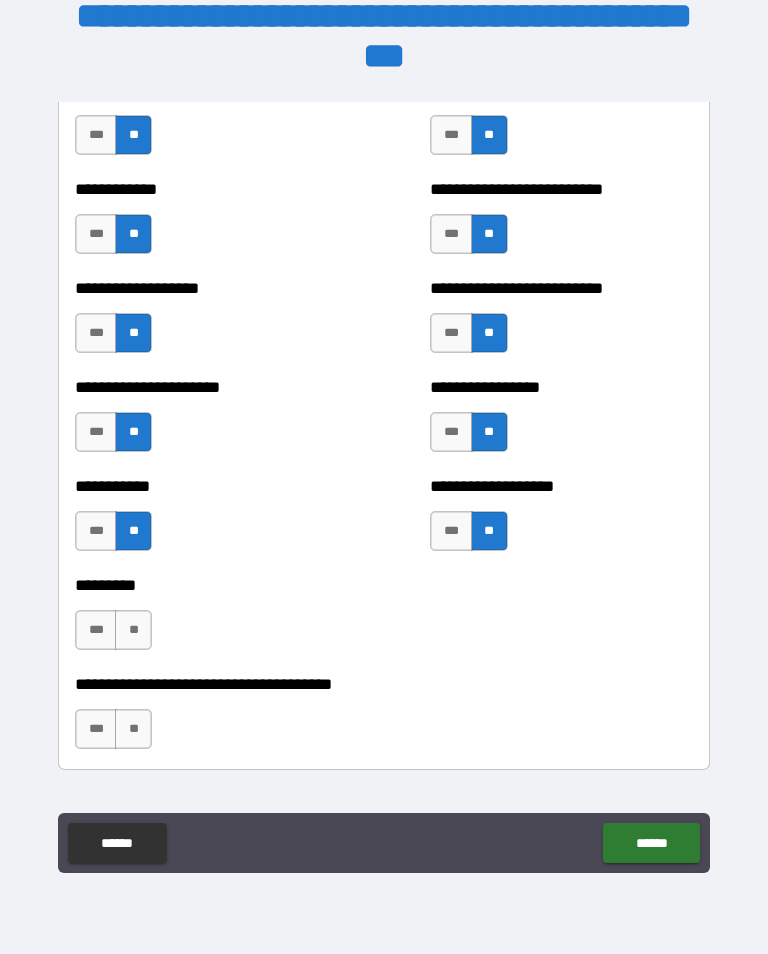 scroll, scrollTop: 5068, scrollLeft: 0, axis: vertical 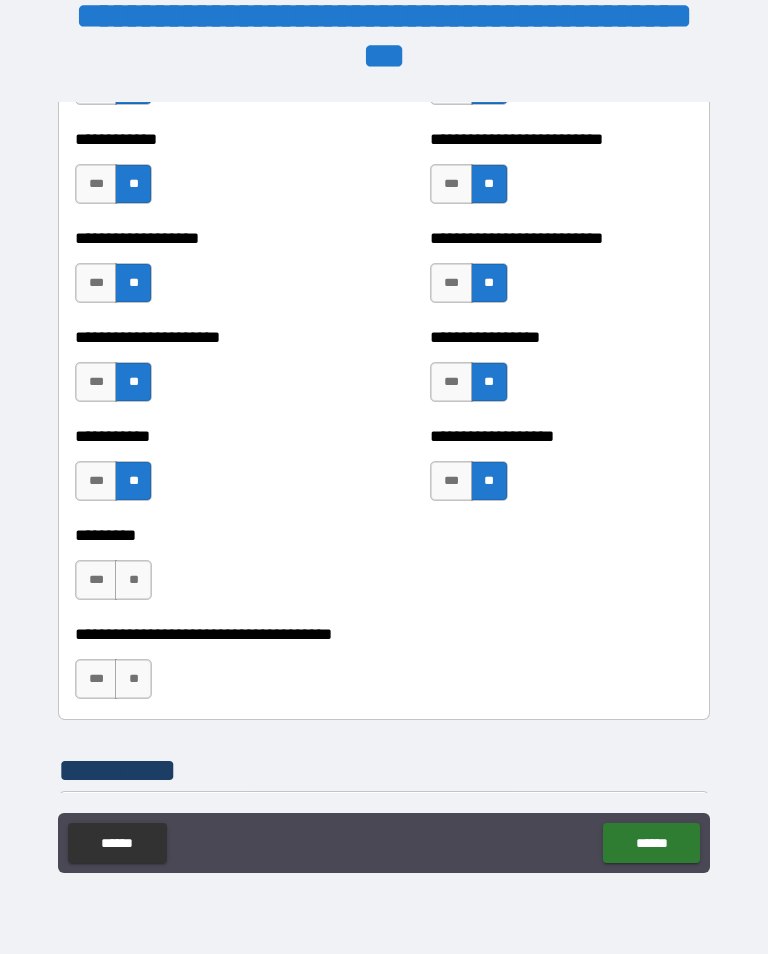click on "***" at bounding box center [96, 580] 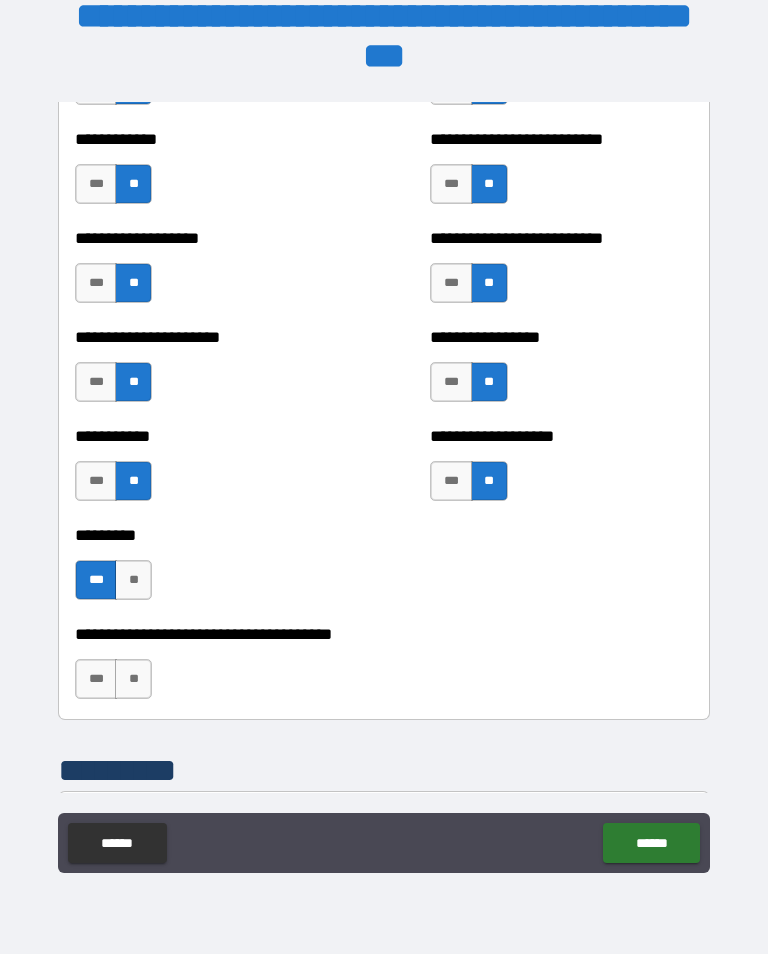 click on "**" at bounding box center [133, 679] 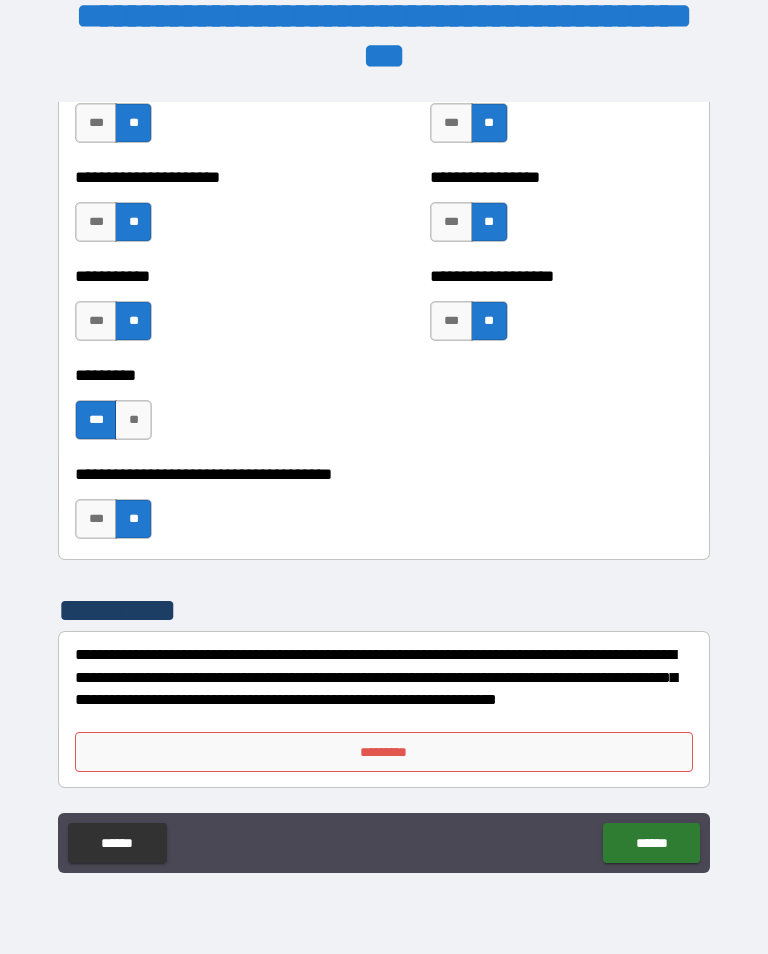 scroll, scrollTop: 5228, scrollLeft: 0, axis: vertical 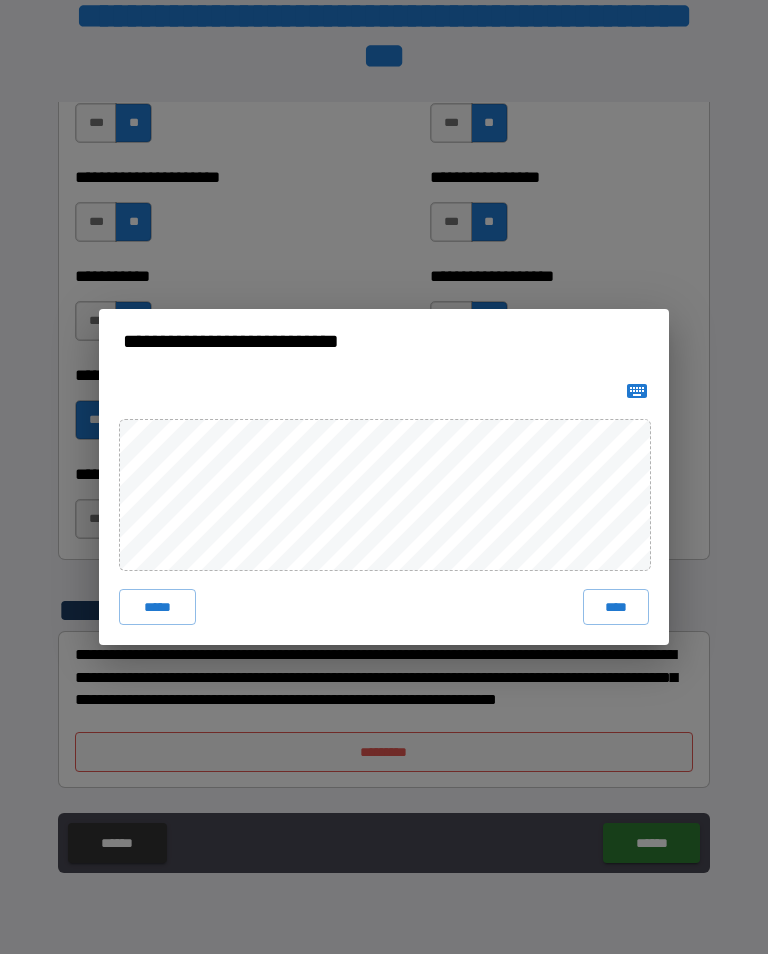 click on "****" at bounding box center [616, 607] 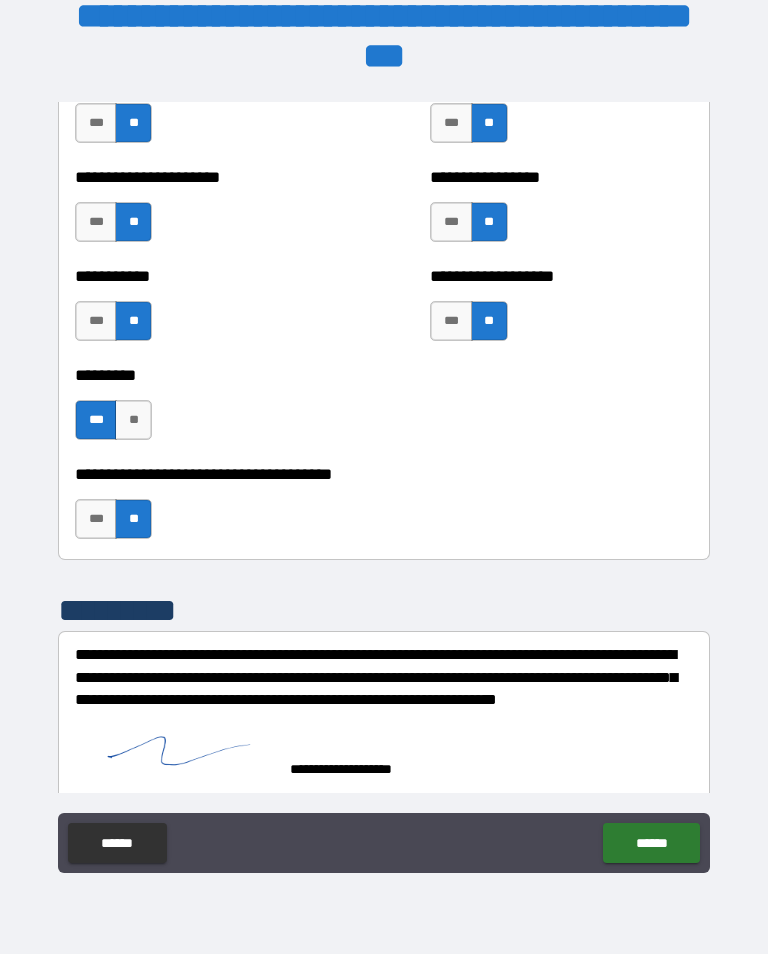 click on "******" at bounding box center [651, 843] 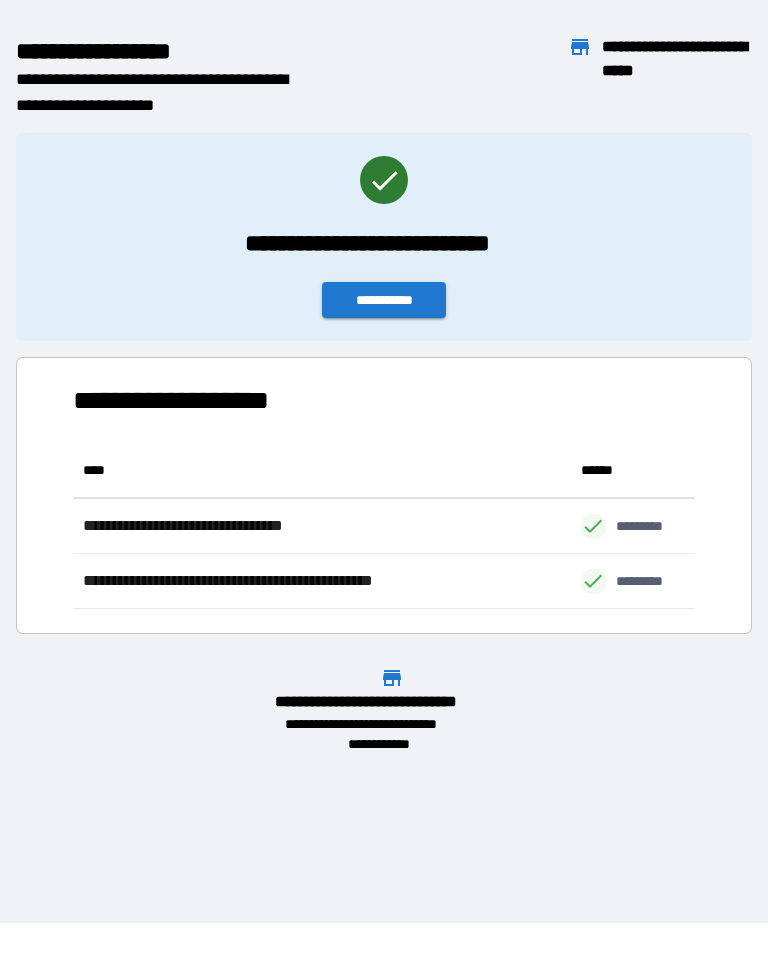 scroll, scrollTop: 1, scrollLeft: 1, axis: both 